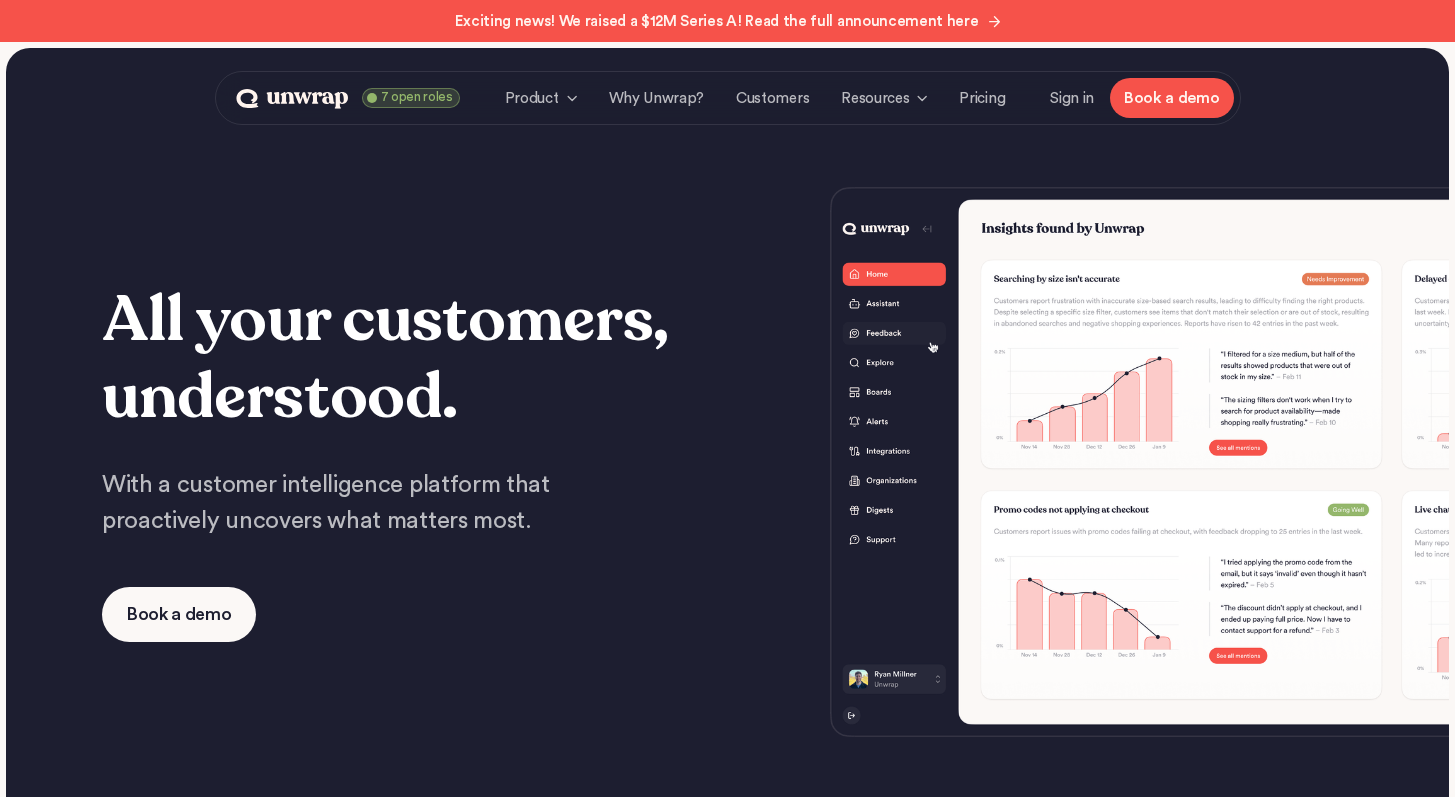 scroll, scrollTop: 0, scrollLeft: 0, axis: both 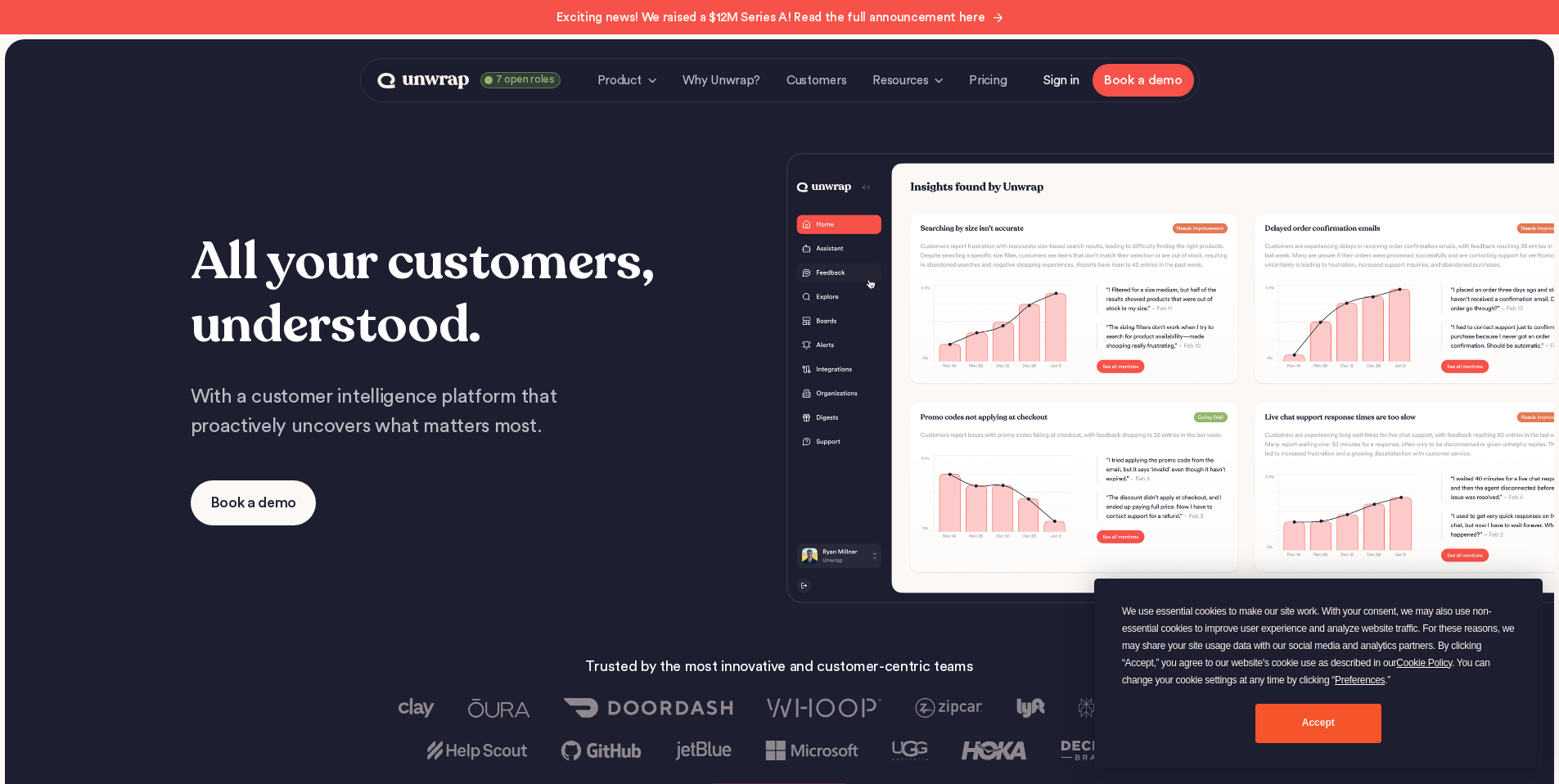 click on "Sign in" at bounding box center (1061, 80) 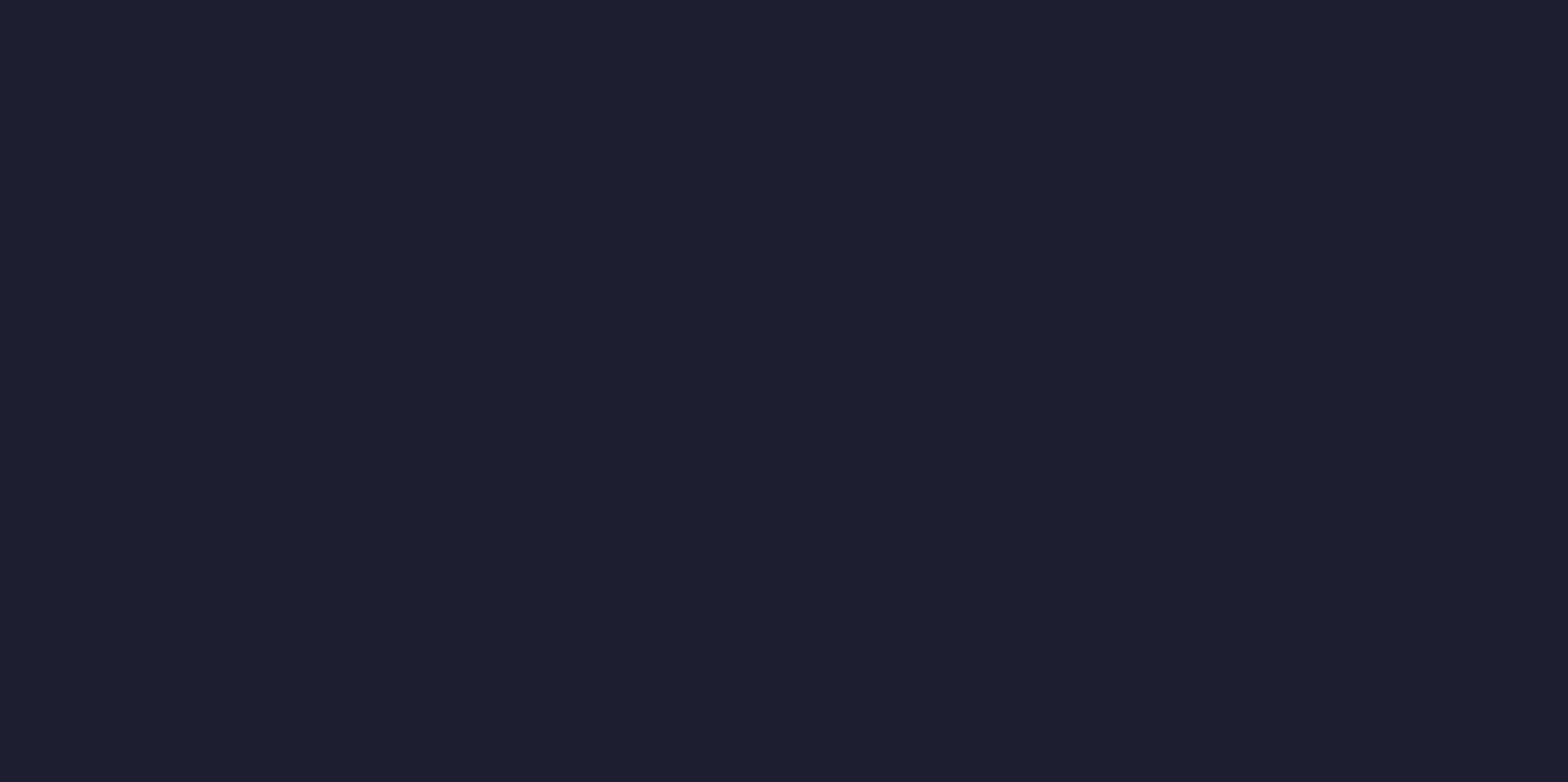 scroll, scrollTop: 0, scrollLeft: 0, axis: both 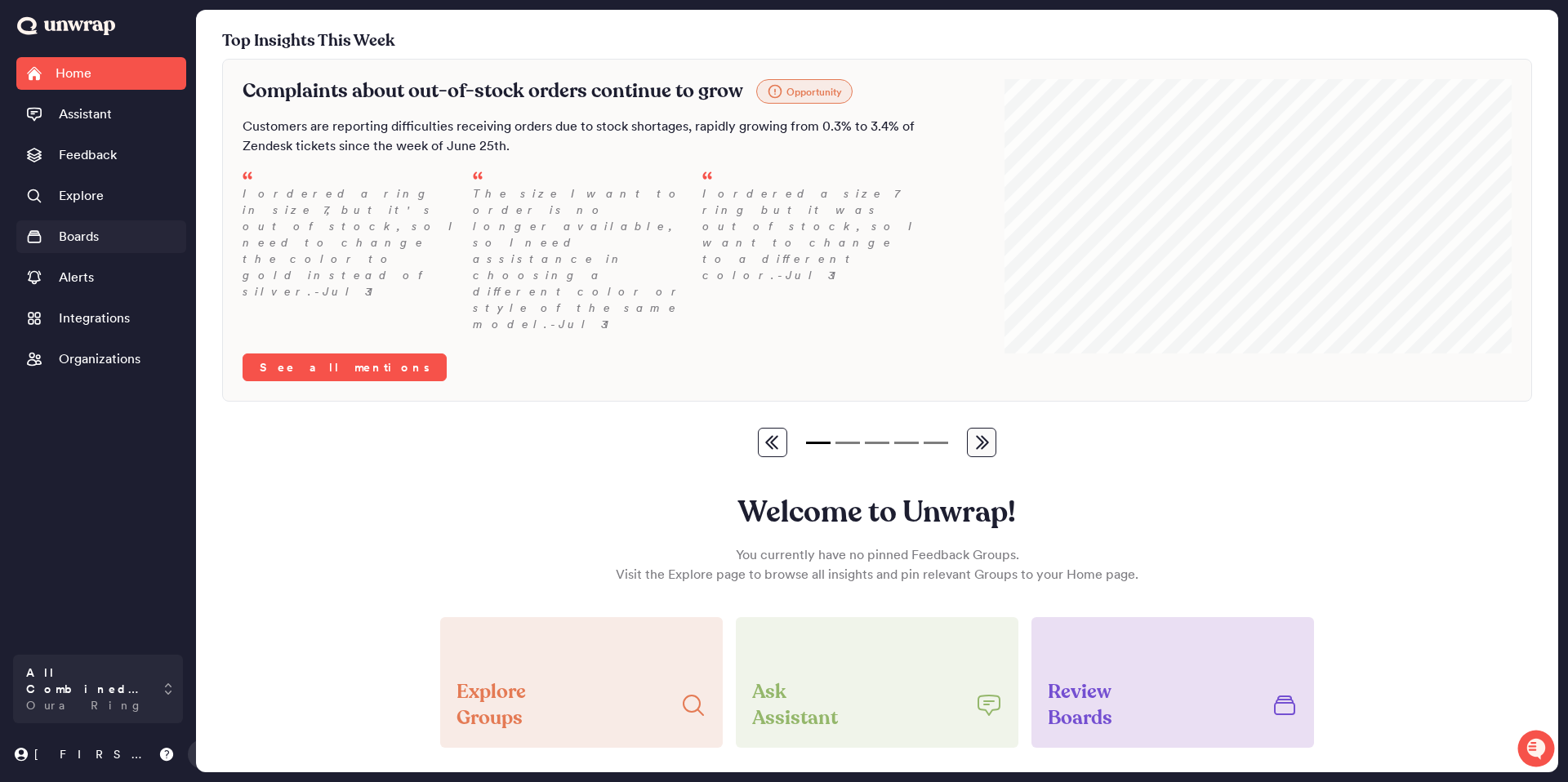 click on "Boards" at bounding box center [101, 237] 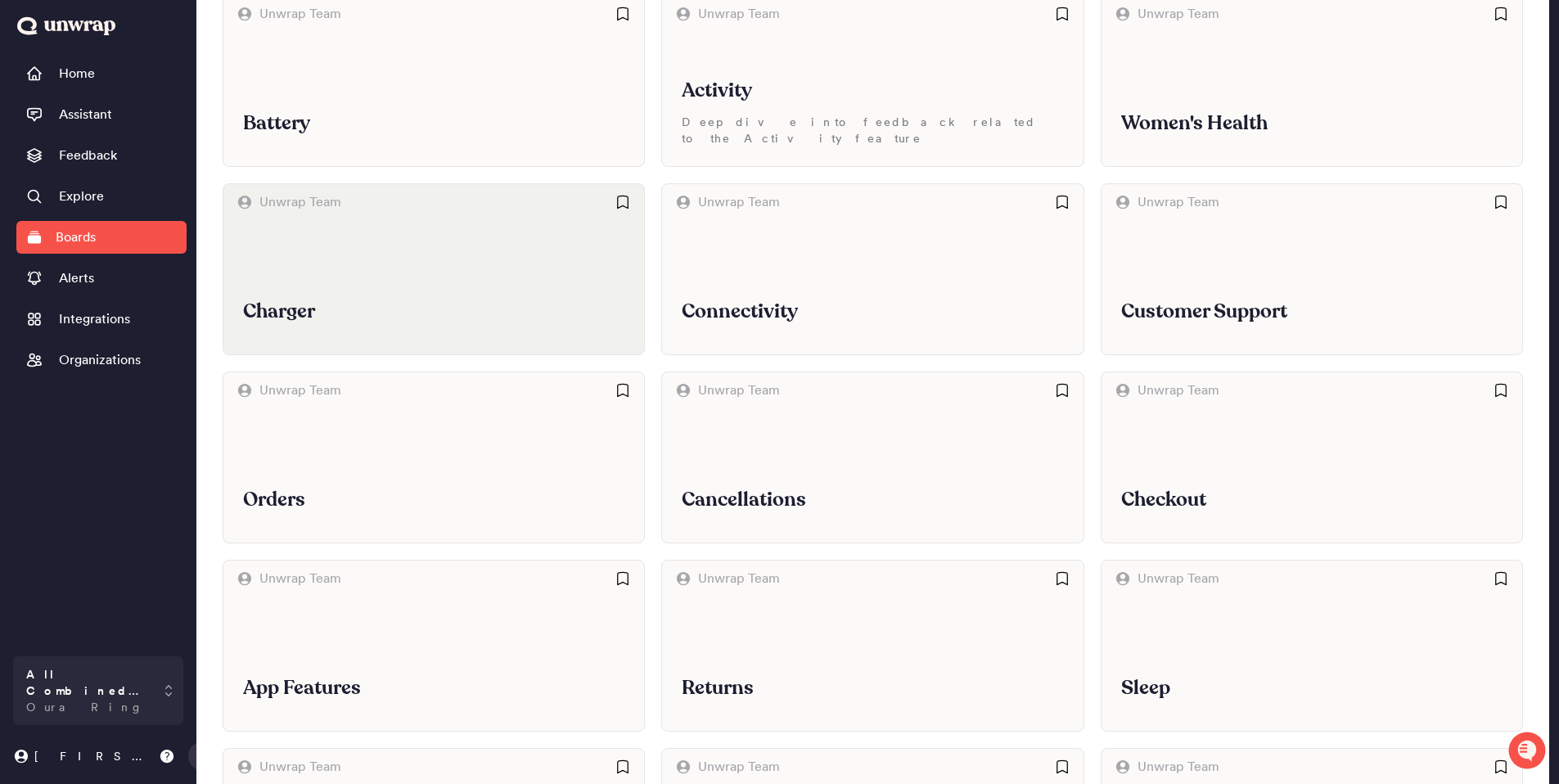 scroll, scrollTop: 164, scrollLeft: 0, axis: vertical 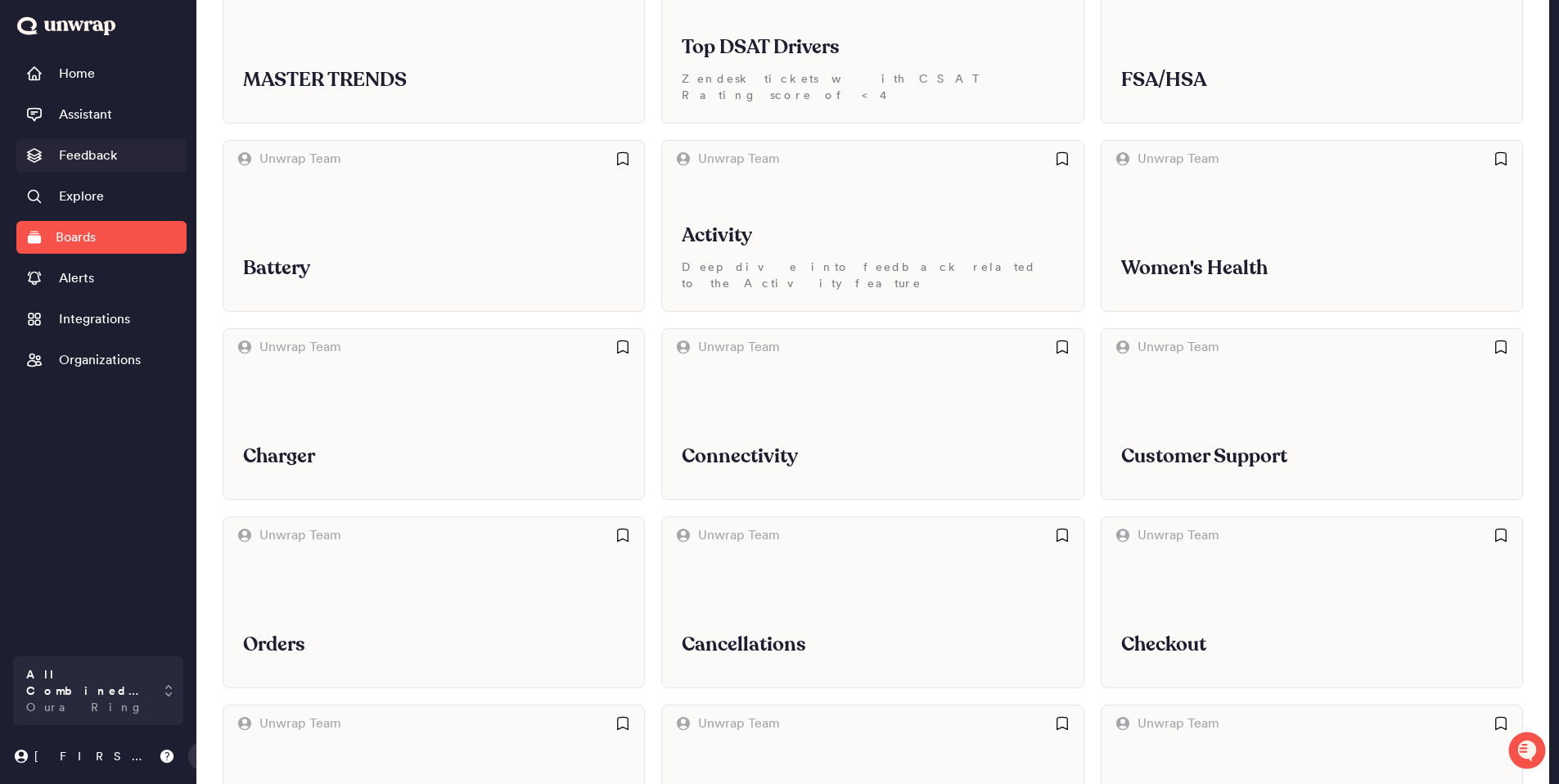 click on "Feedback" at bounding box center (101, 155) 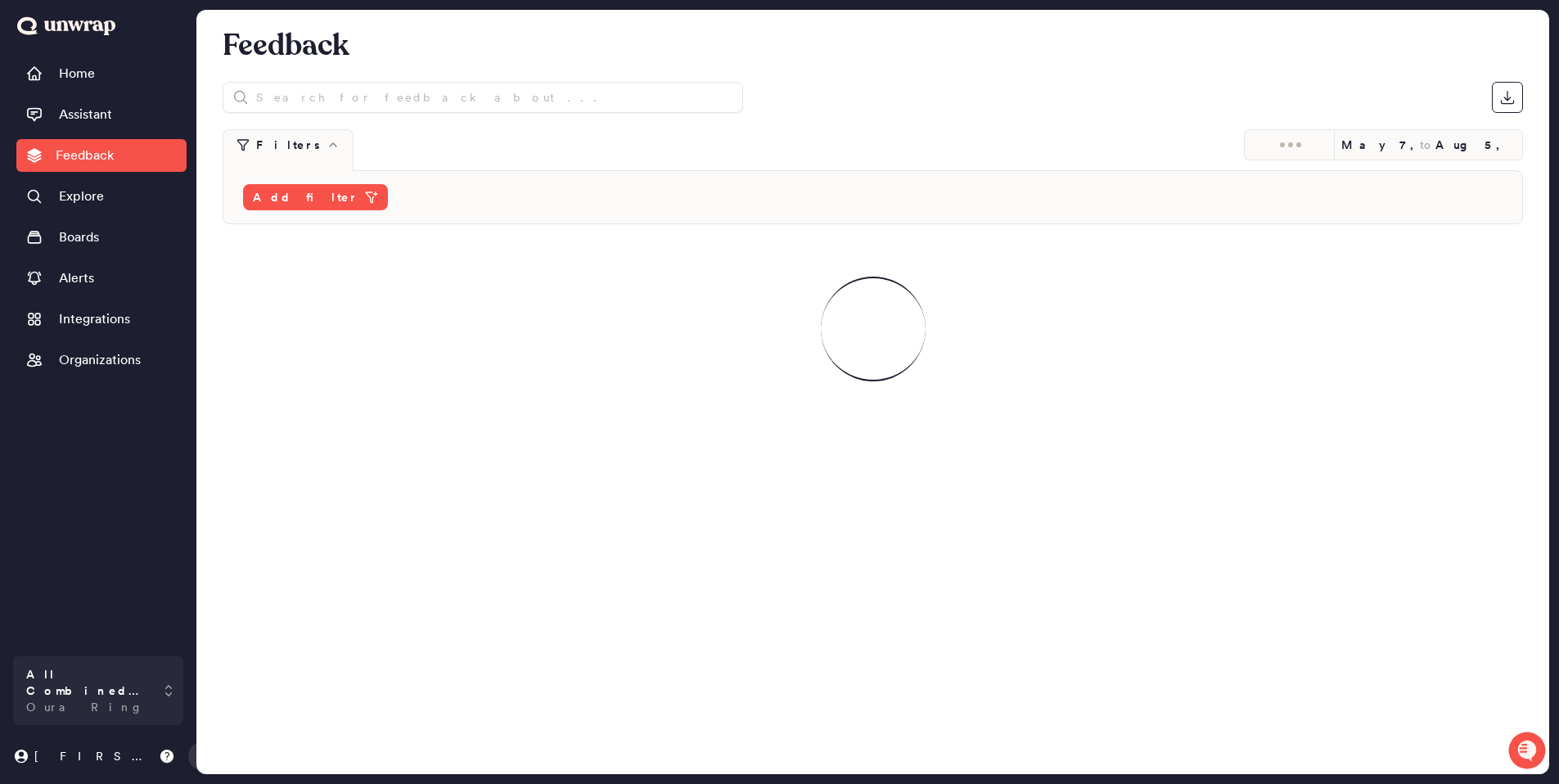 scroll, scrollTop: 0, scrollLeft: 0, axis: both 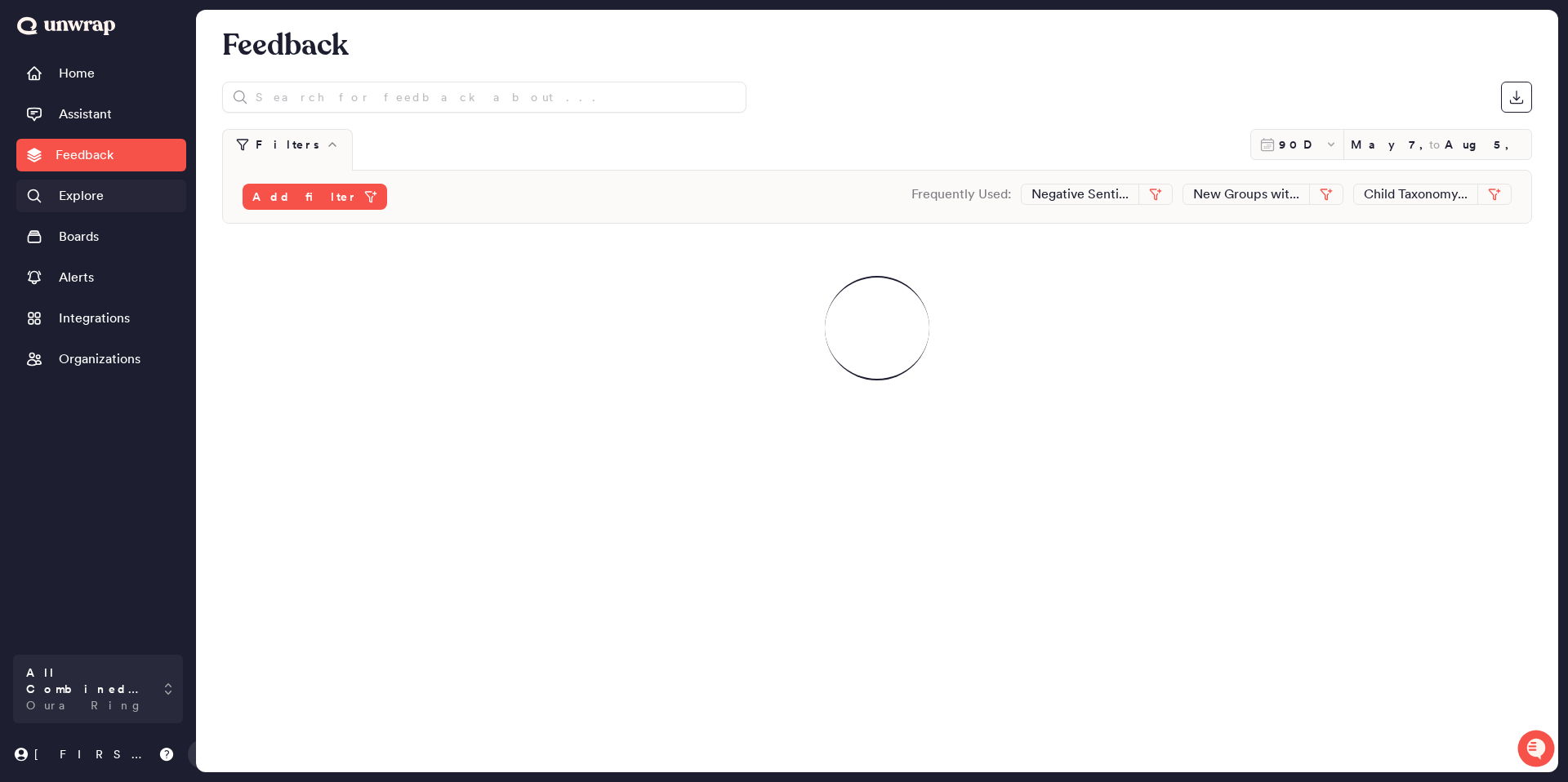 click on "Explore" at bounding box center [101, 196] 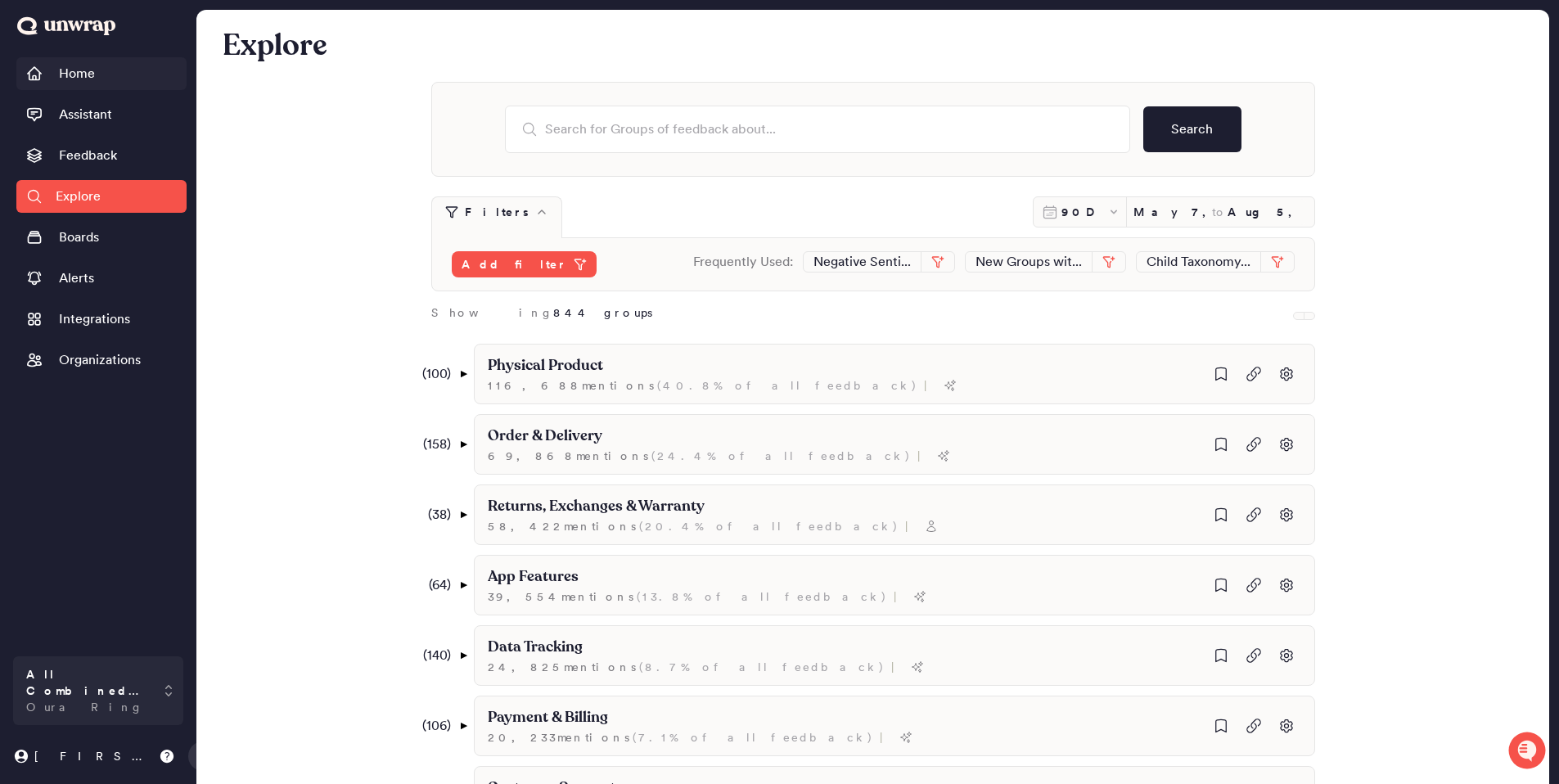 click on "Home" at bounding box center [77, 74] 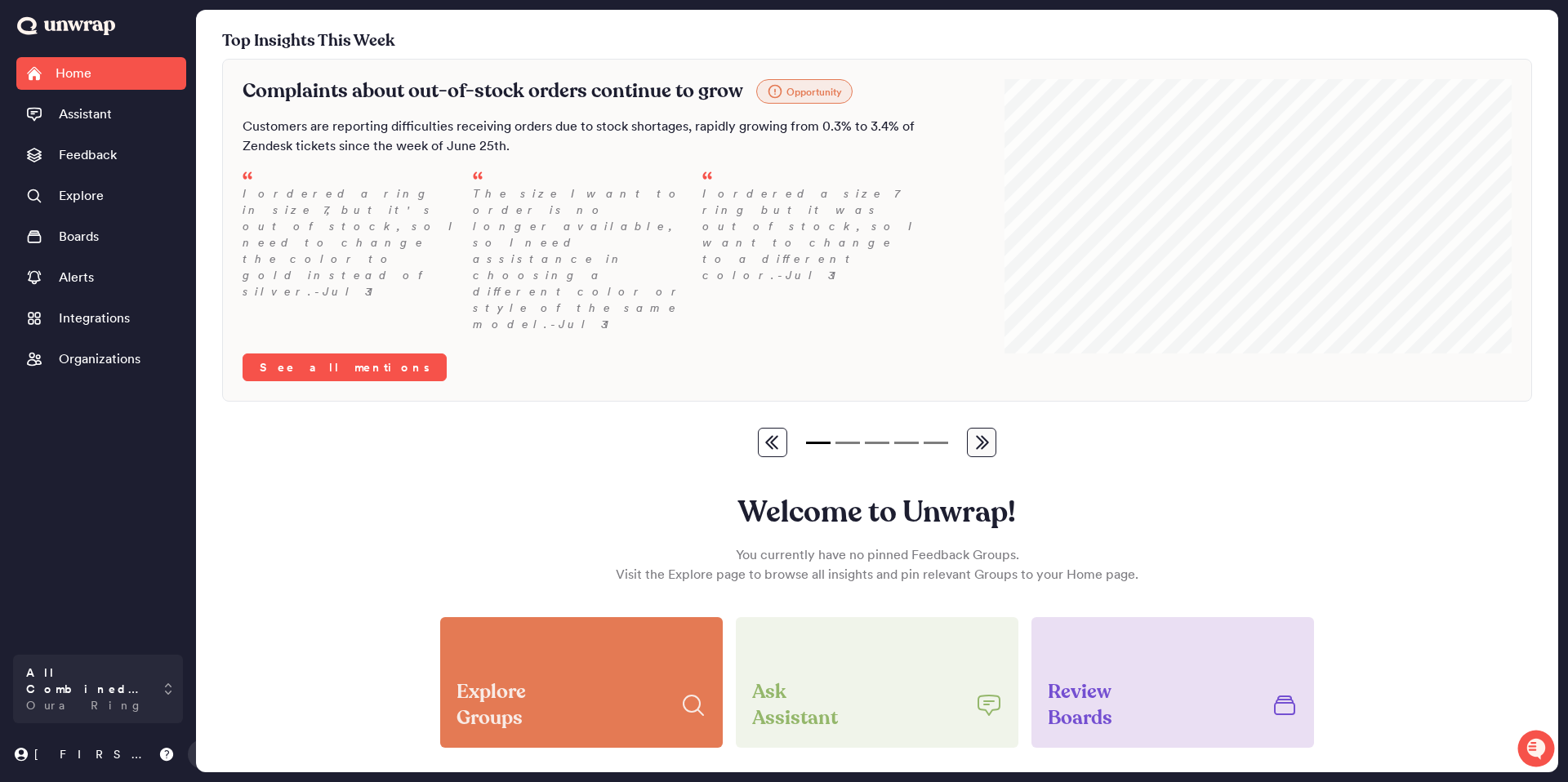 click on "Explore  Groups" at bounding box center (562, 705) 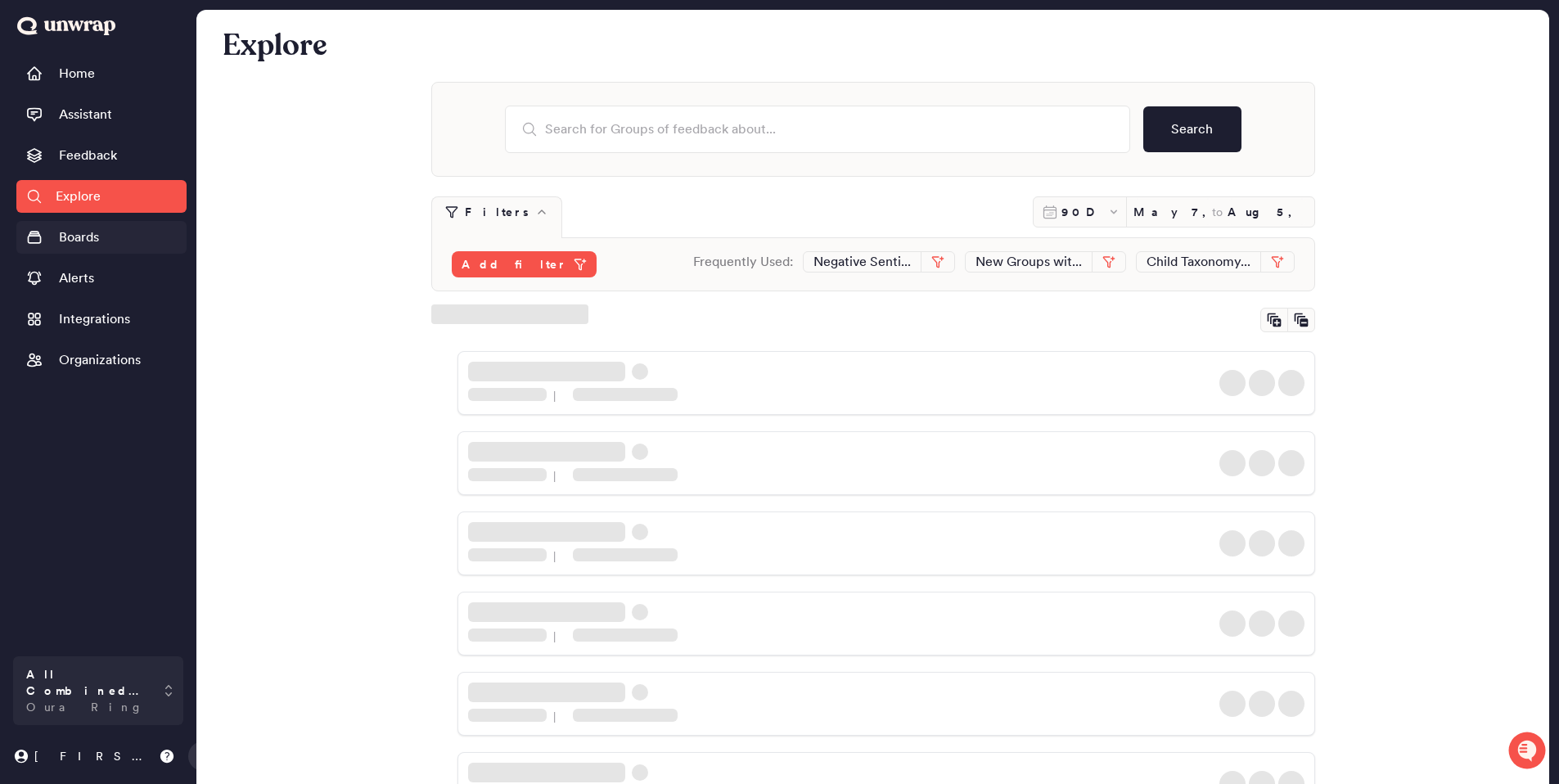 click on "Boards" at bounding box center [79, 237] 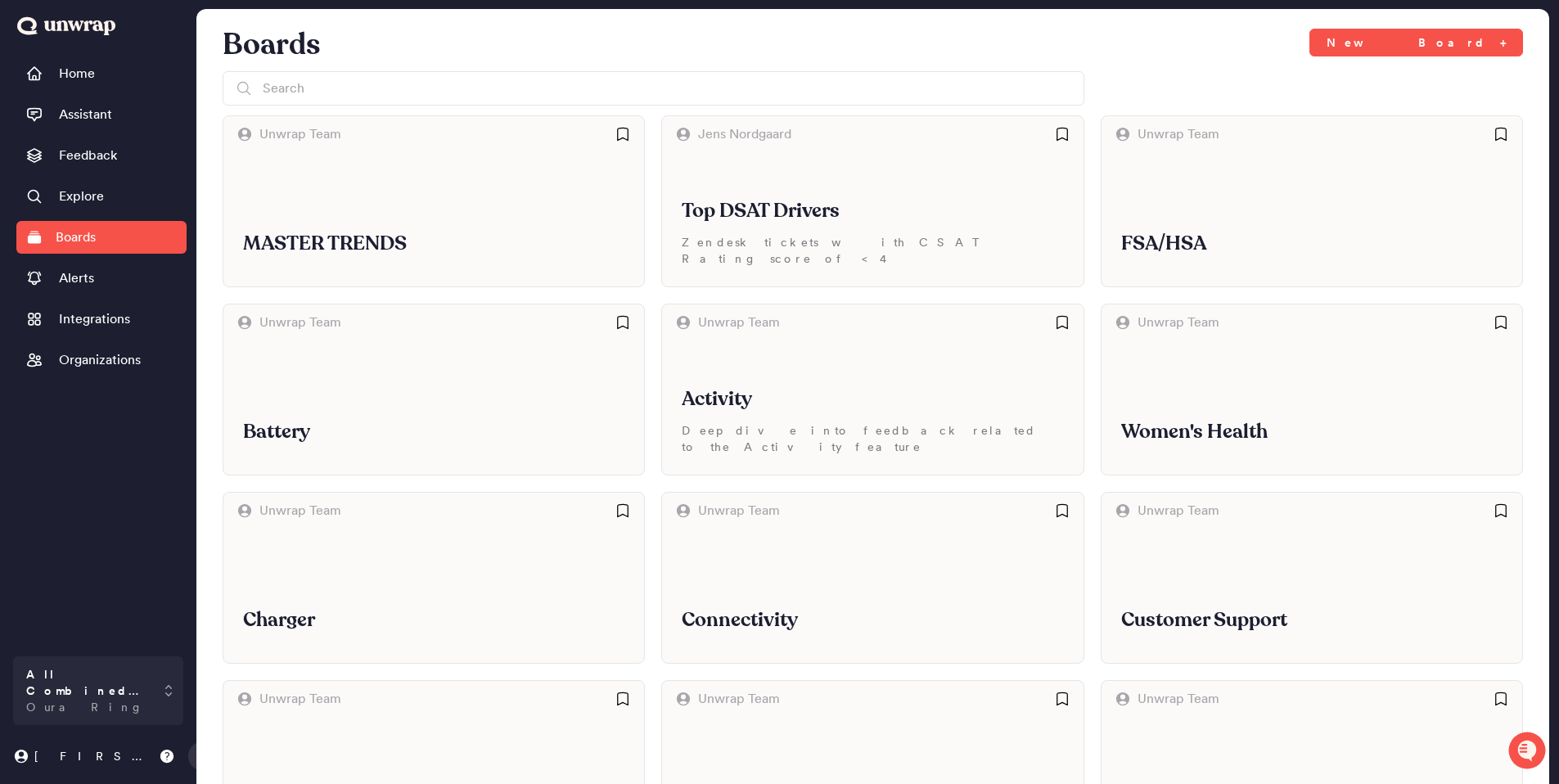scroll, scrollTop: 0, scrollLeft: 0, axis: both 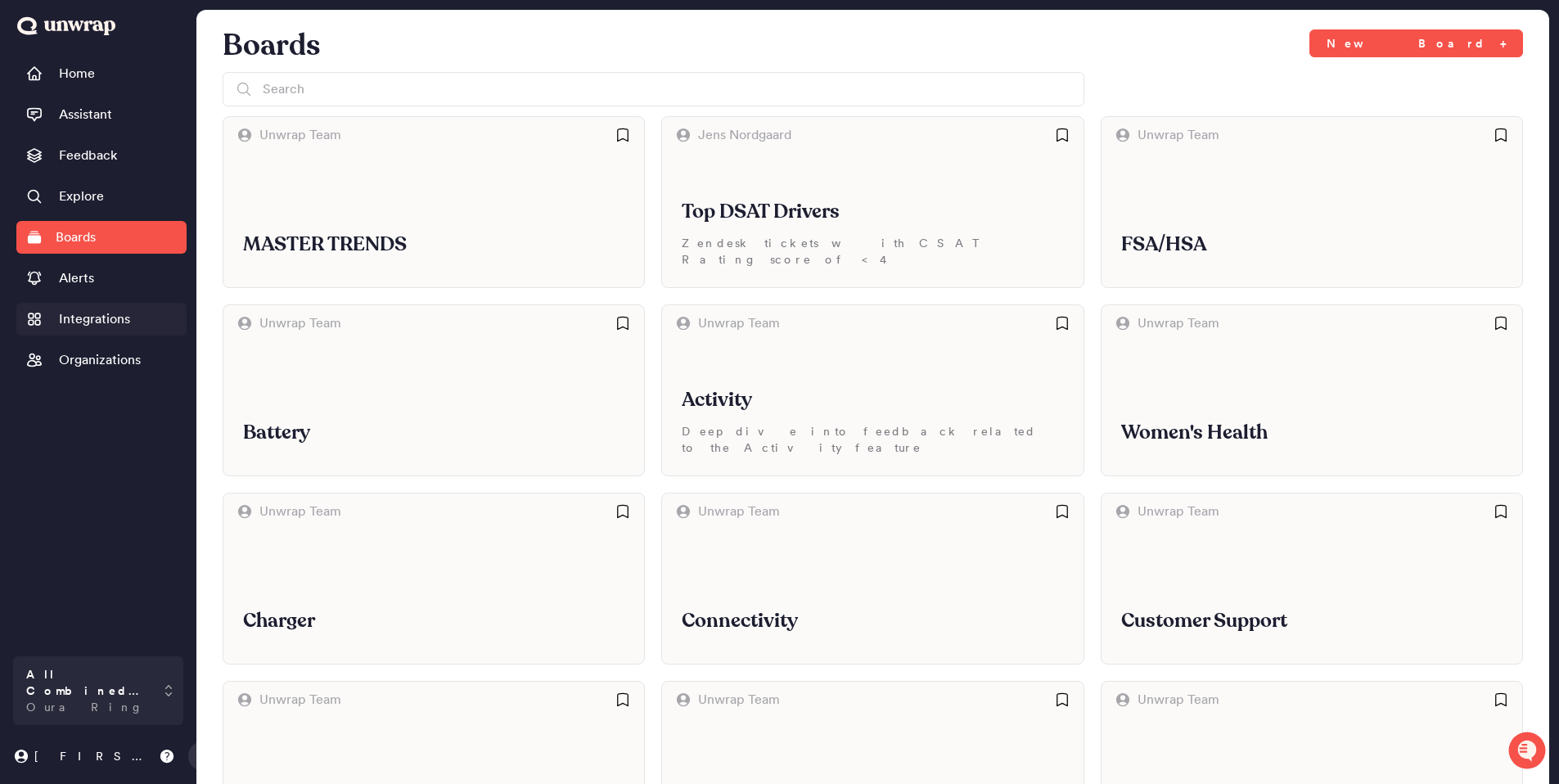 click on "Integrations" at bounding box center (94, 319) 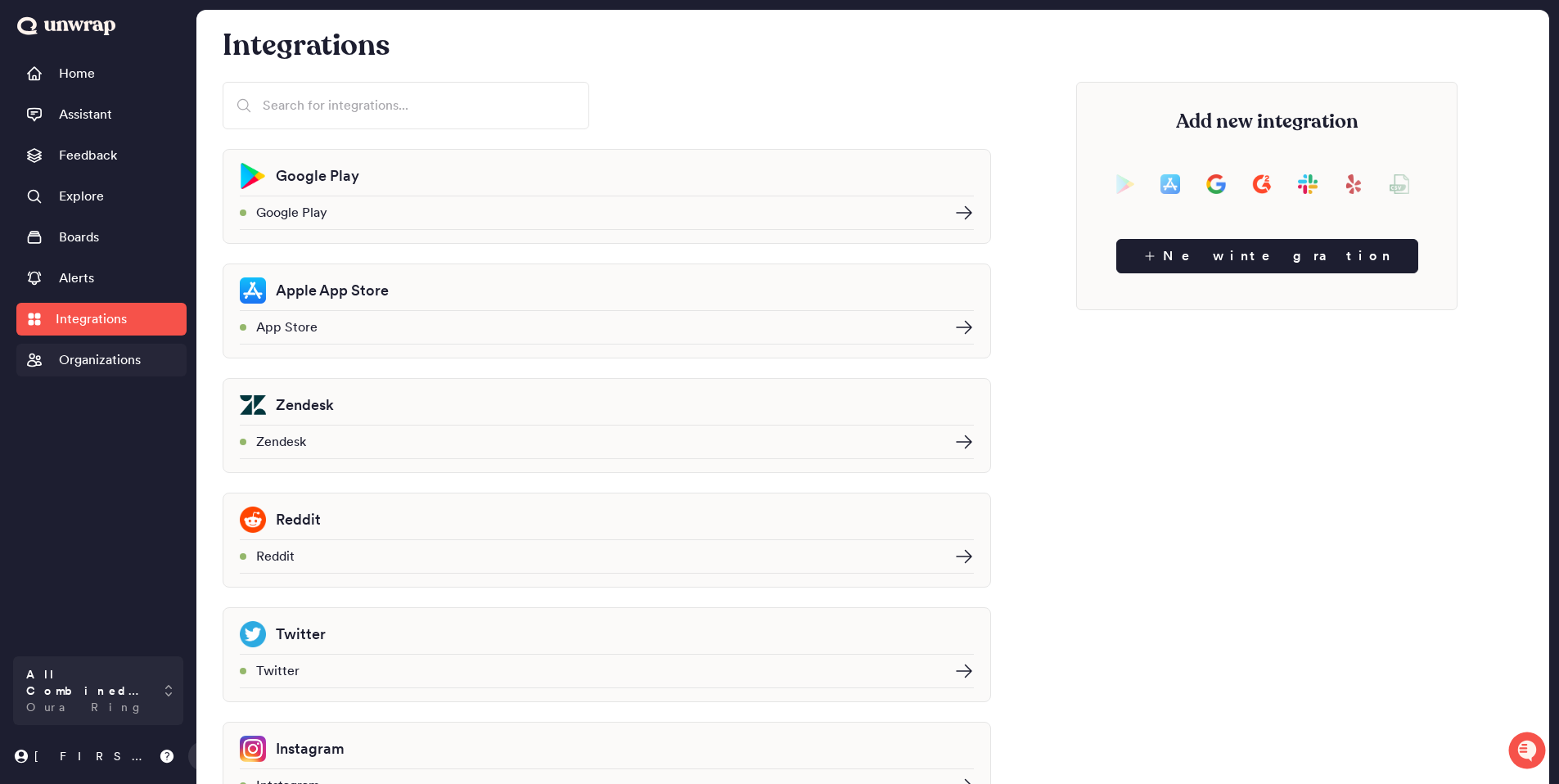 click on "Organizations" at bounding box center [100, 360] 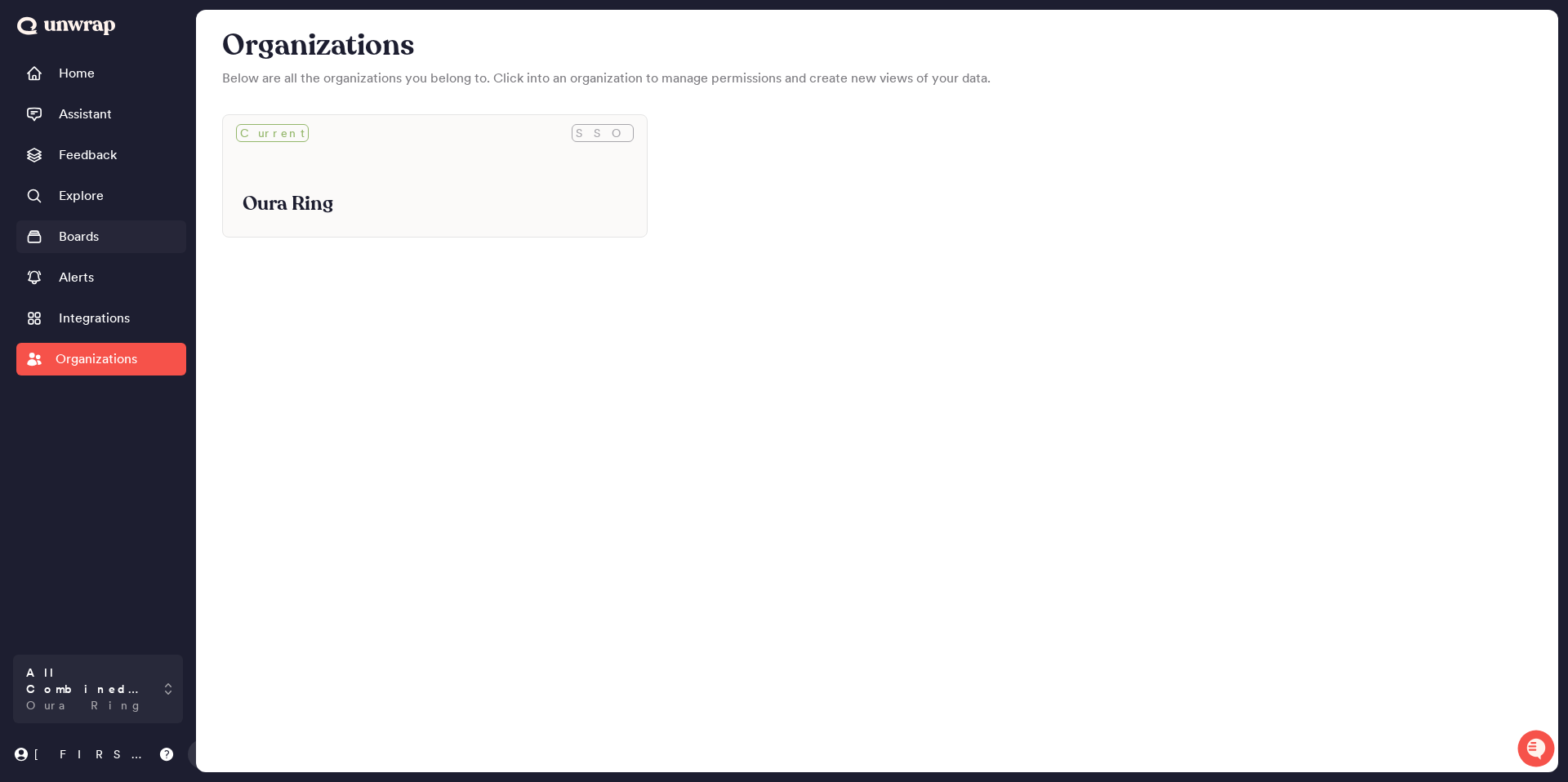 click on "Boards" at bounding box center [78, 237] 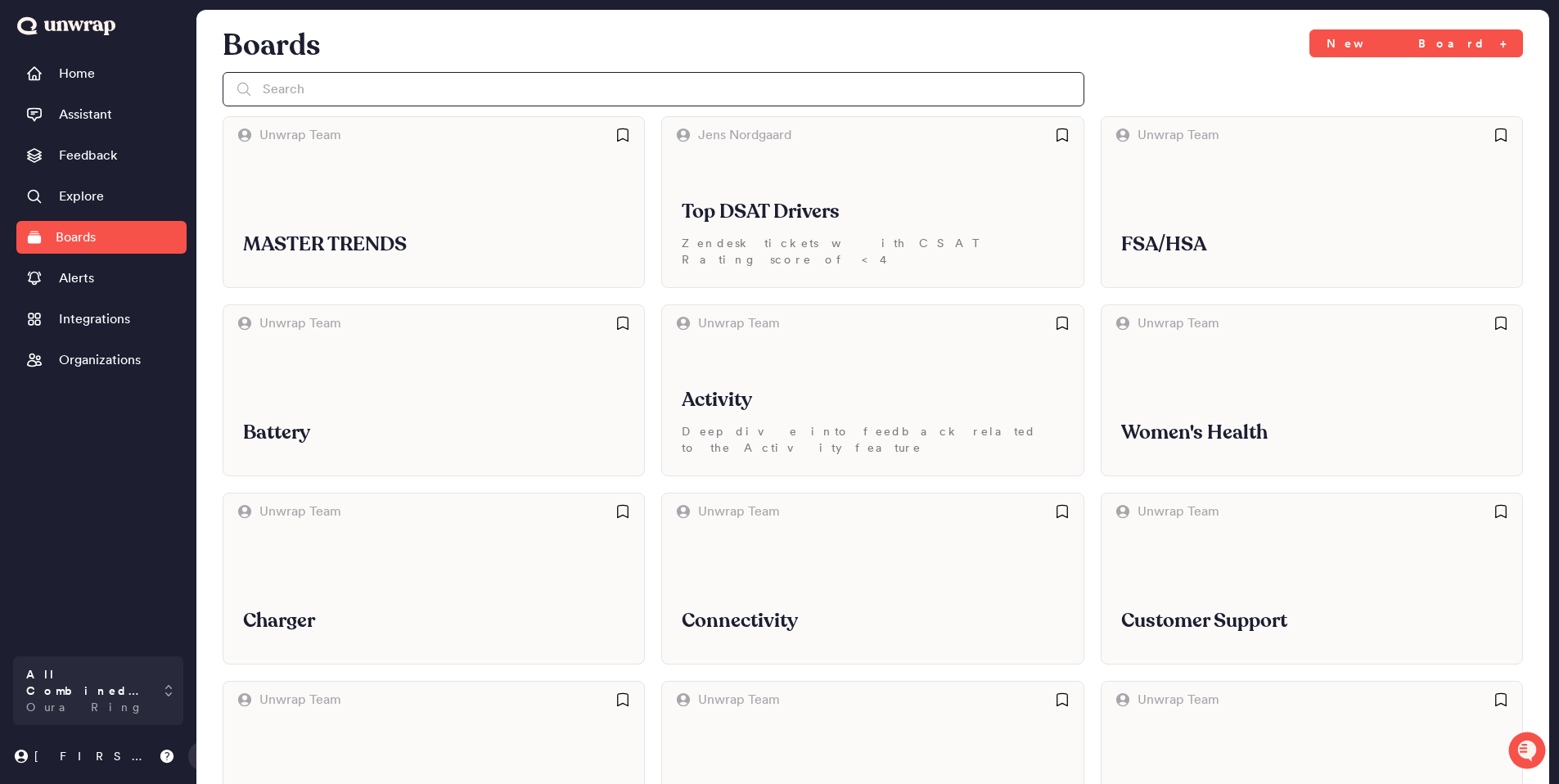 click at bounding box center [653, 89] 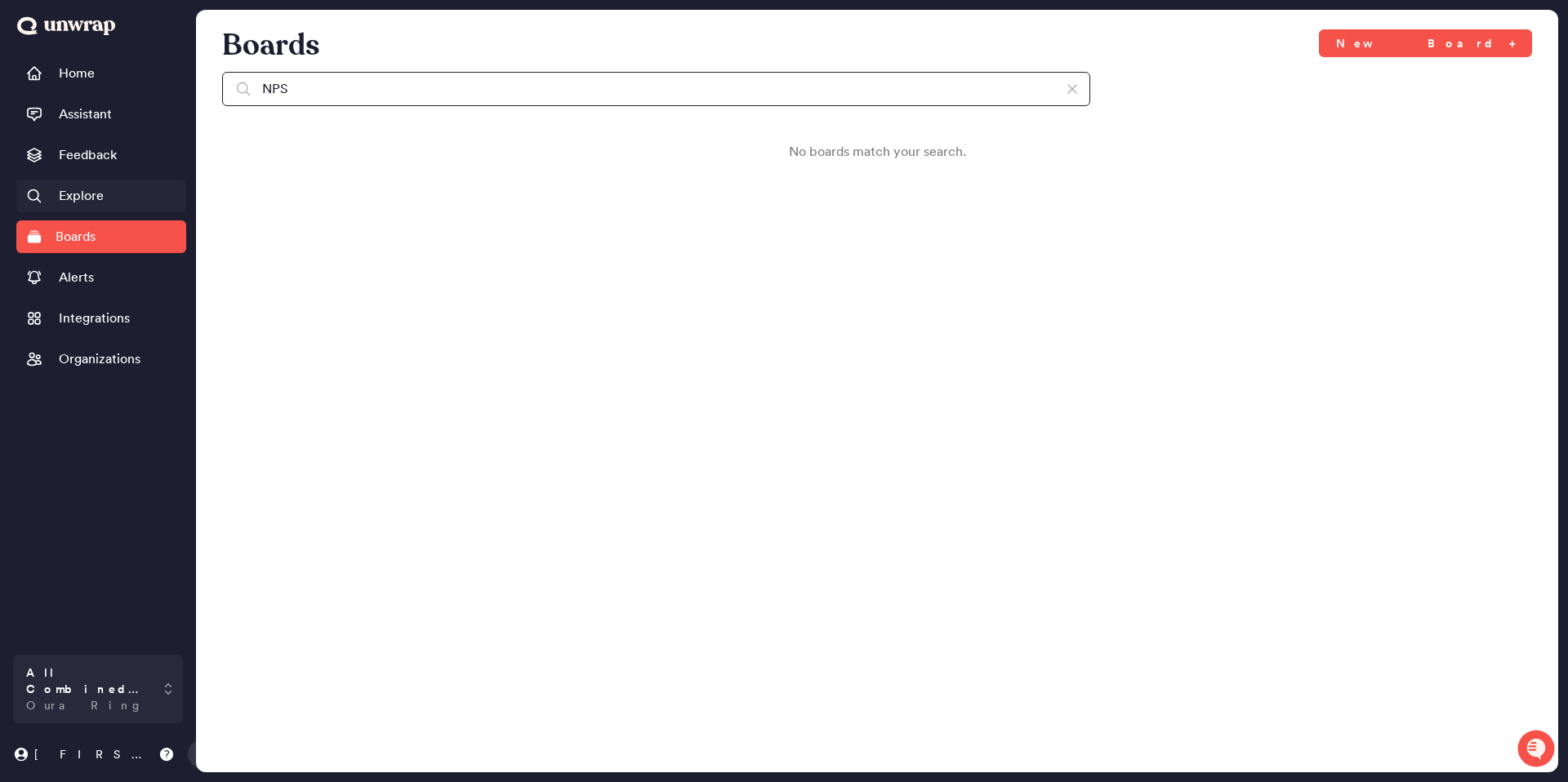type on "NPS" 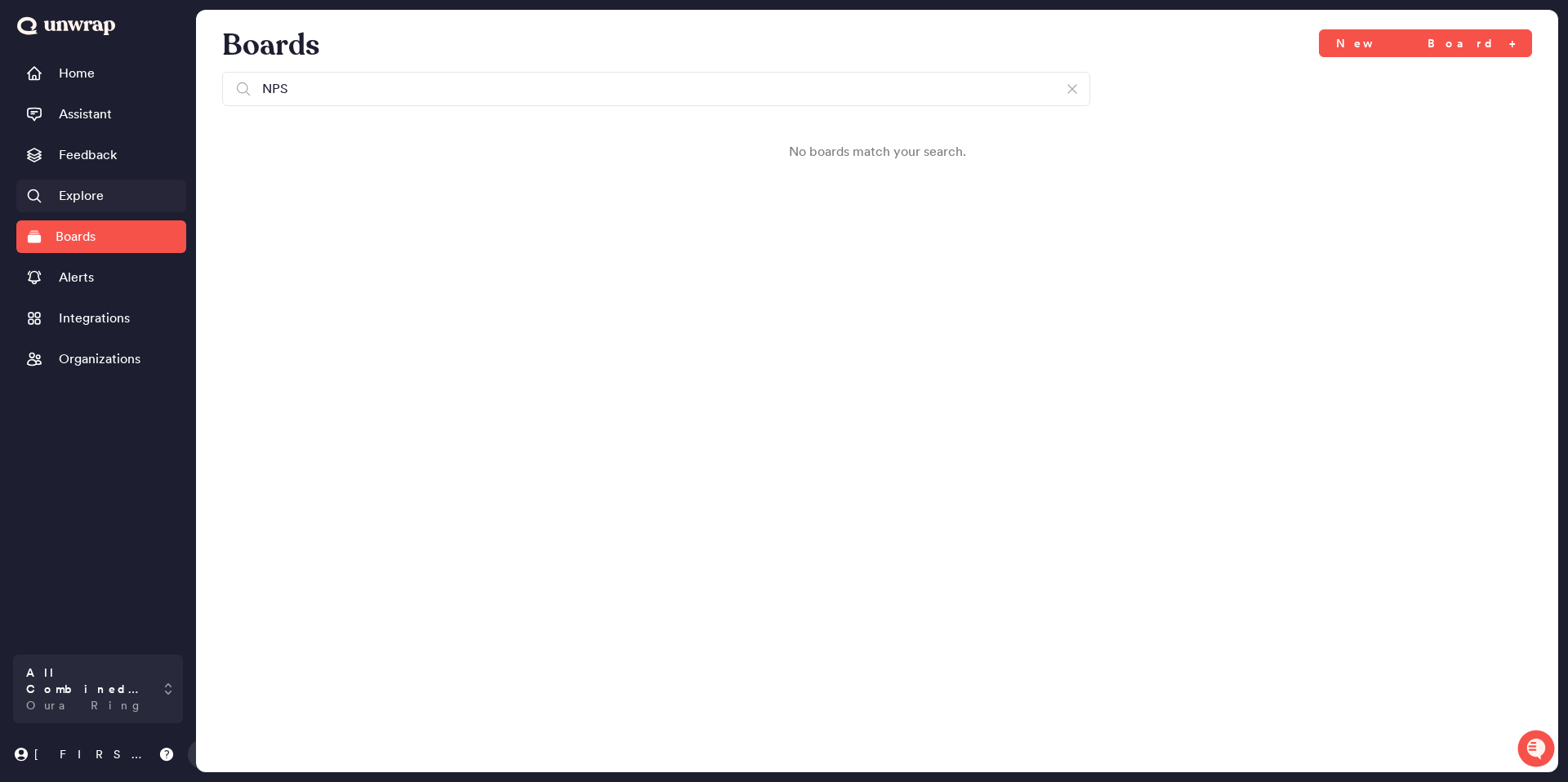 click on "Explore" at bounding box center [101, 196] 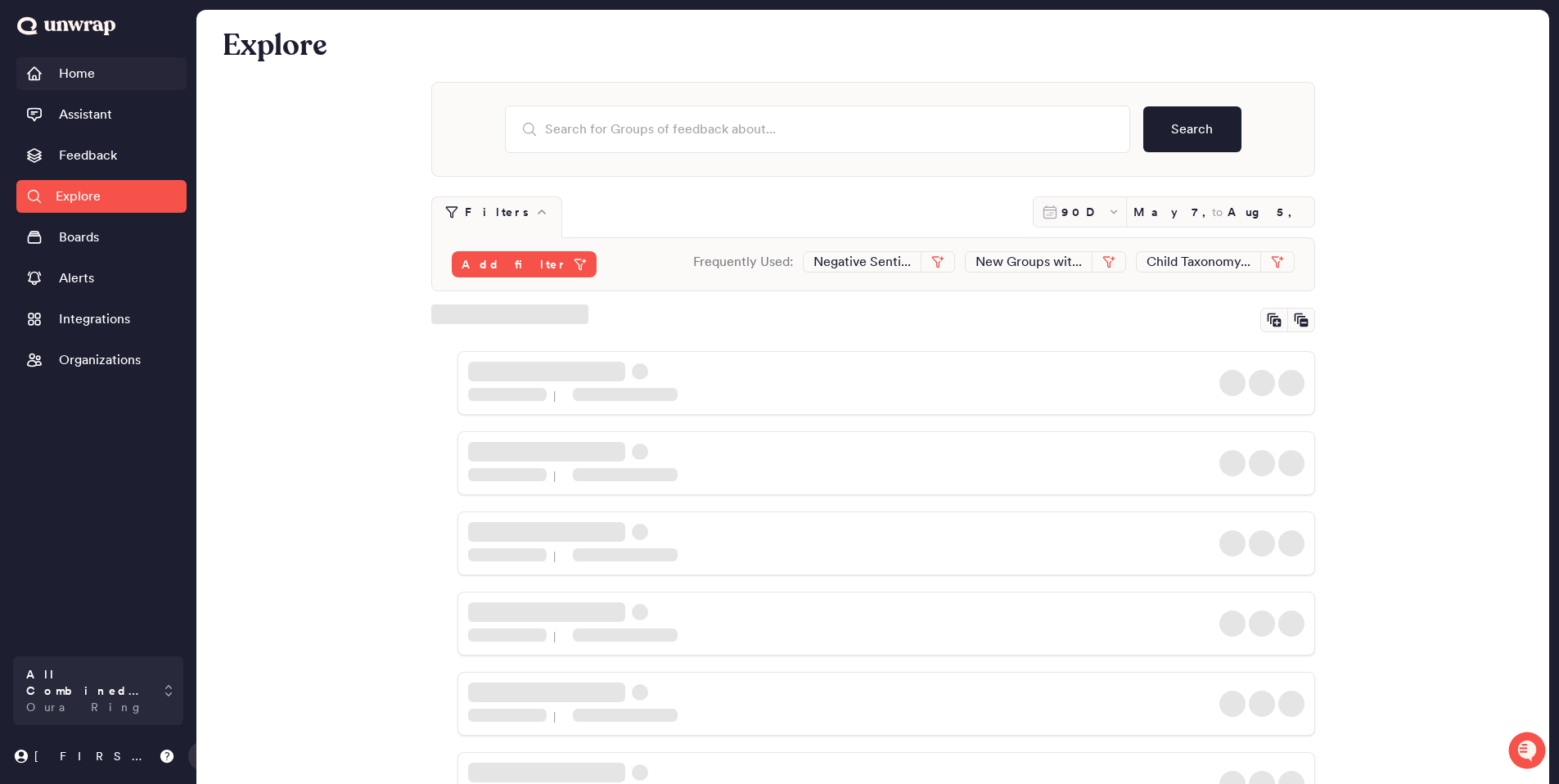 click on "Home" at bounding box center [77, 74] 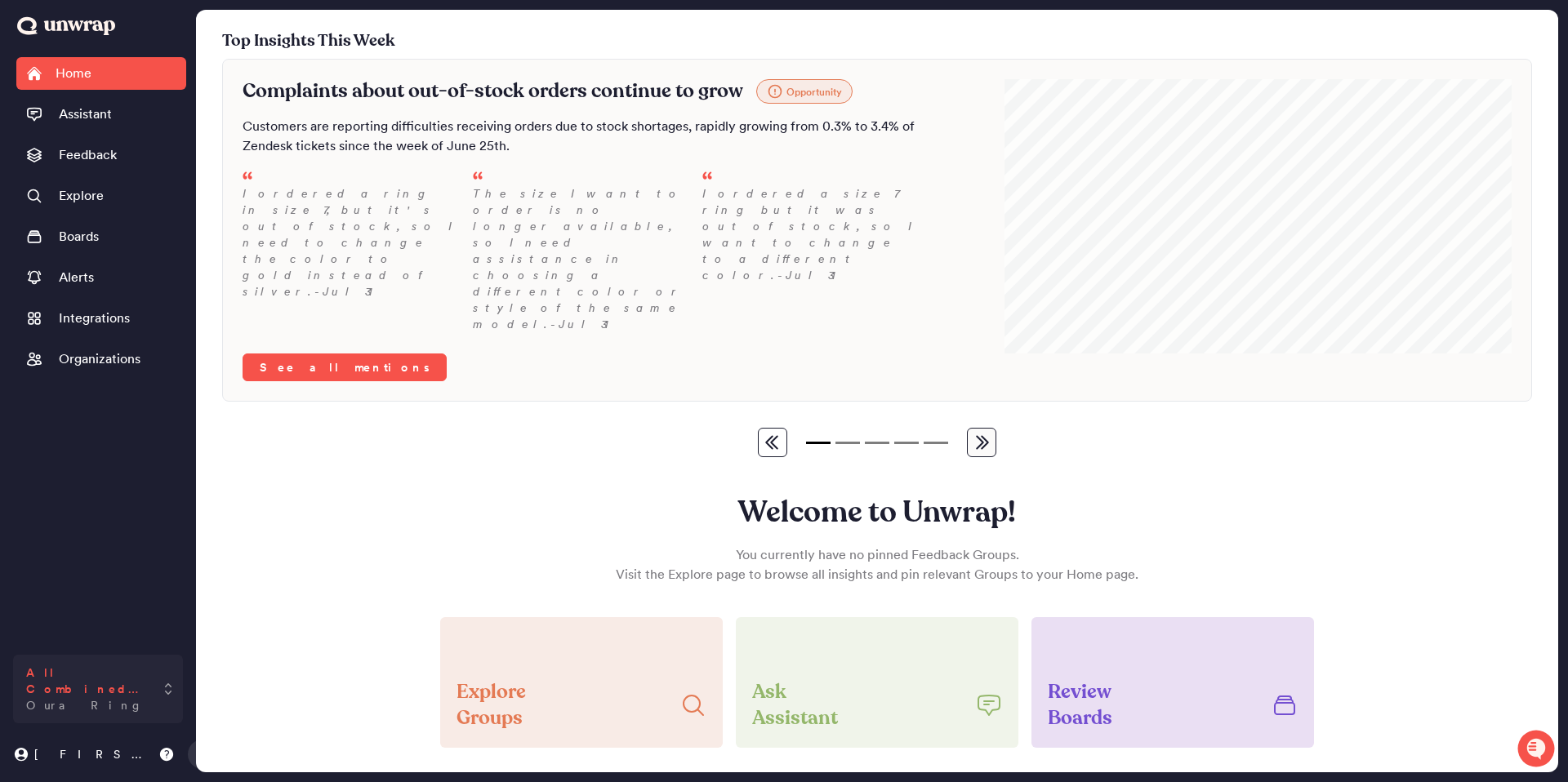 click 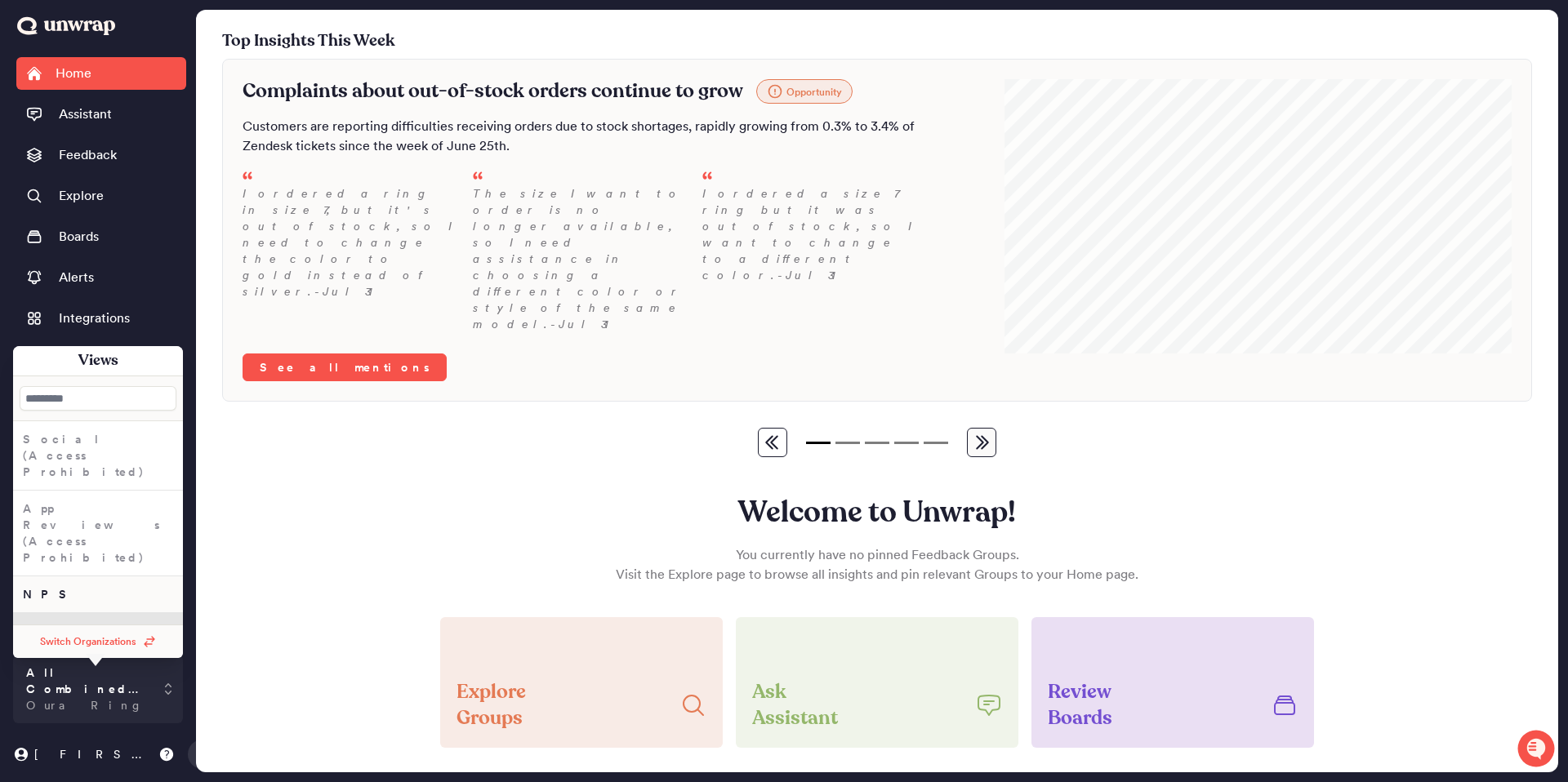 click on "NPS" at bounding box center [98, 455] 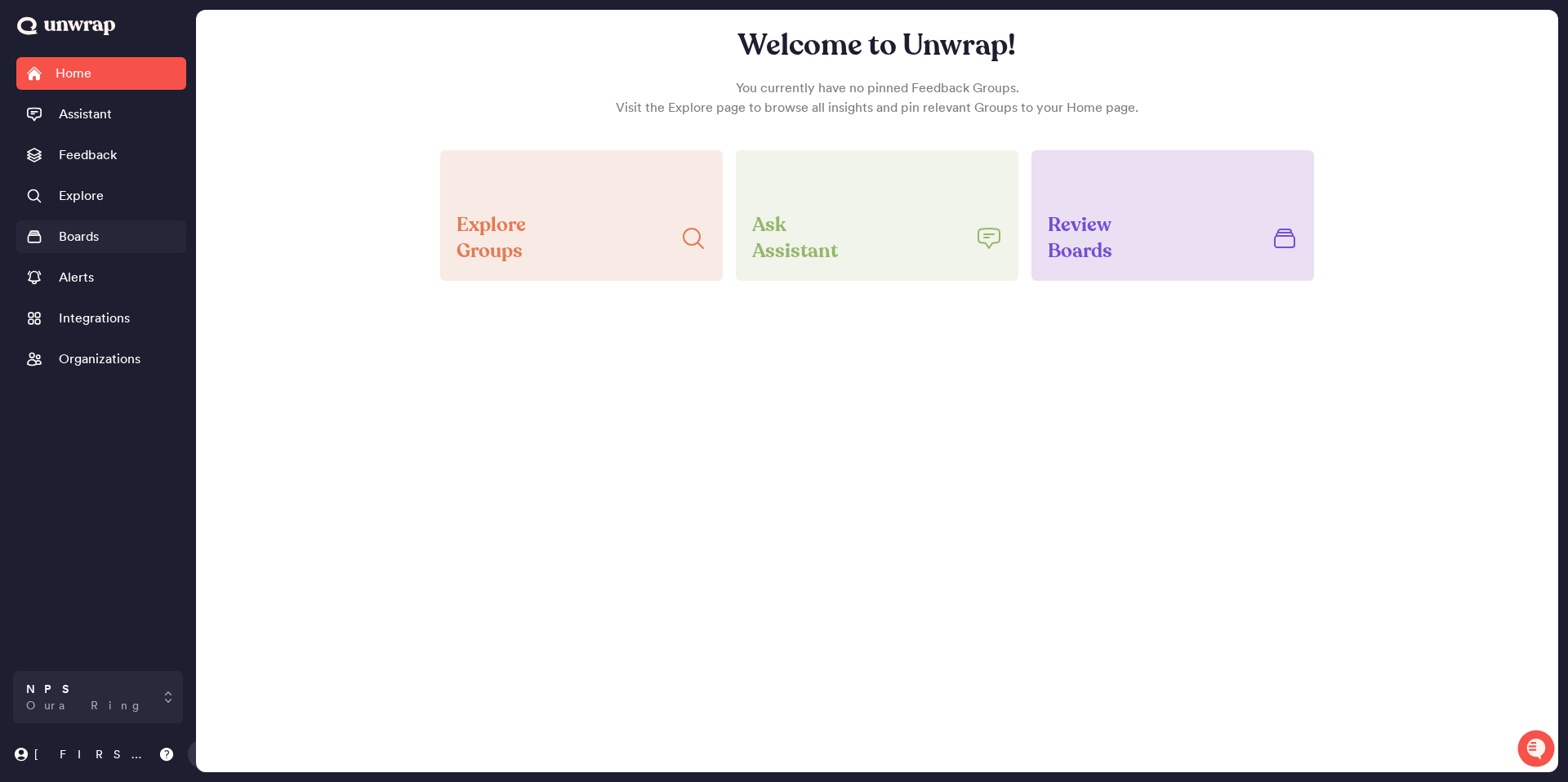 click on "Boards" at bounding box center (101, 237) 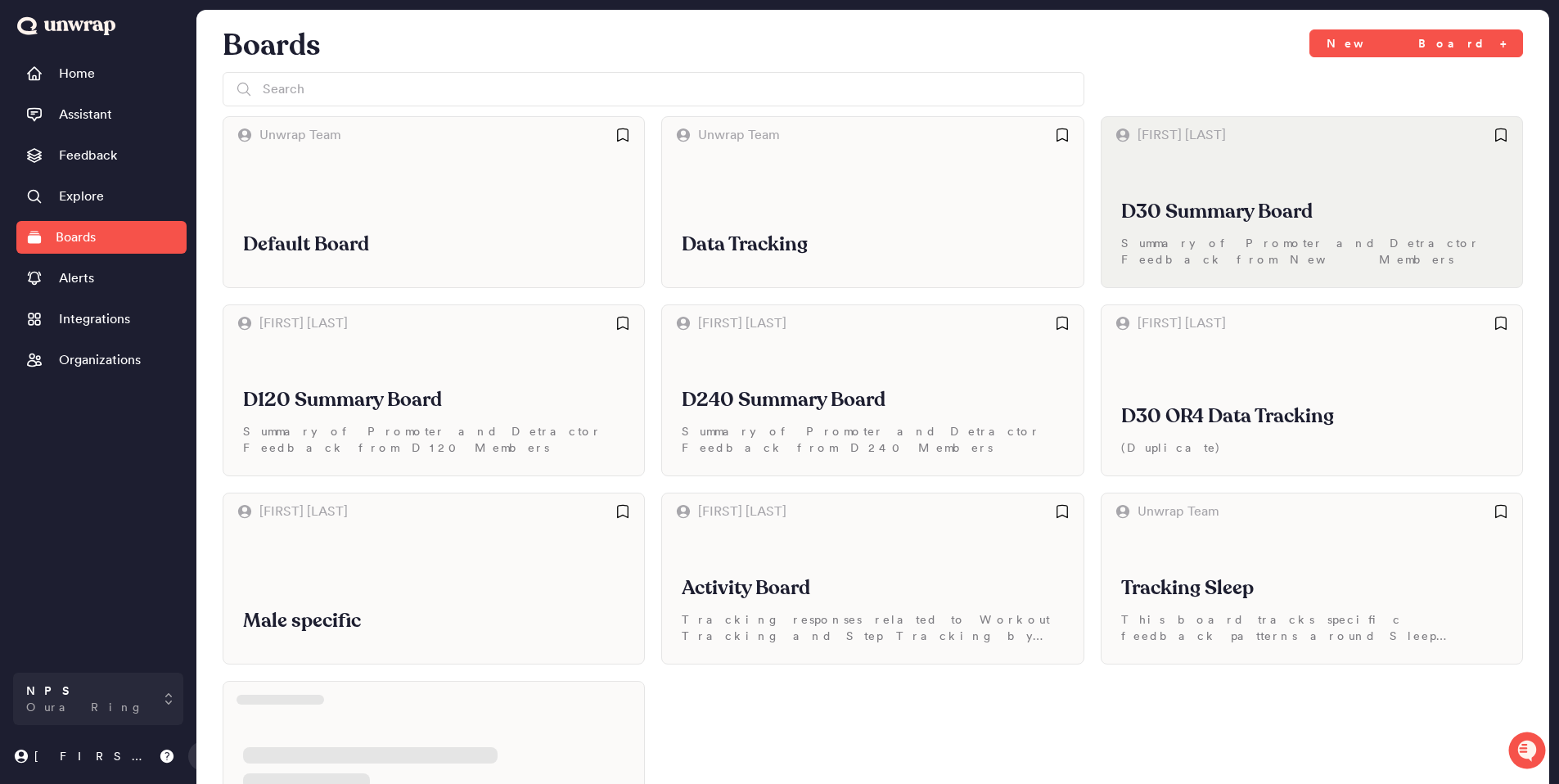 click on "D30 Summary Board Summary of Promoter and Detractor Feedback from New Members" at bounding box center [1312, 220] 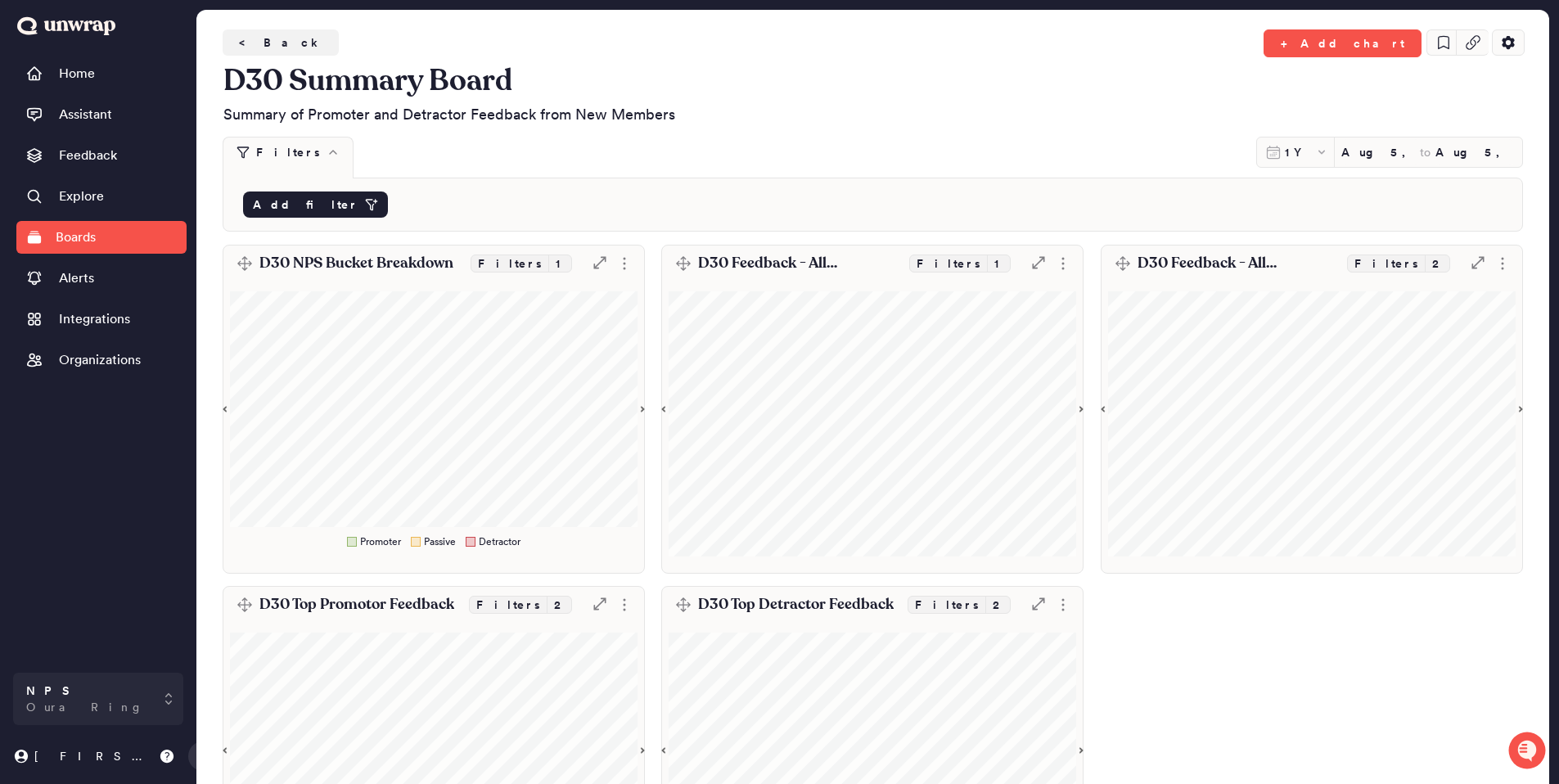 click on "Add filter" at bounding box center [305, 205] 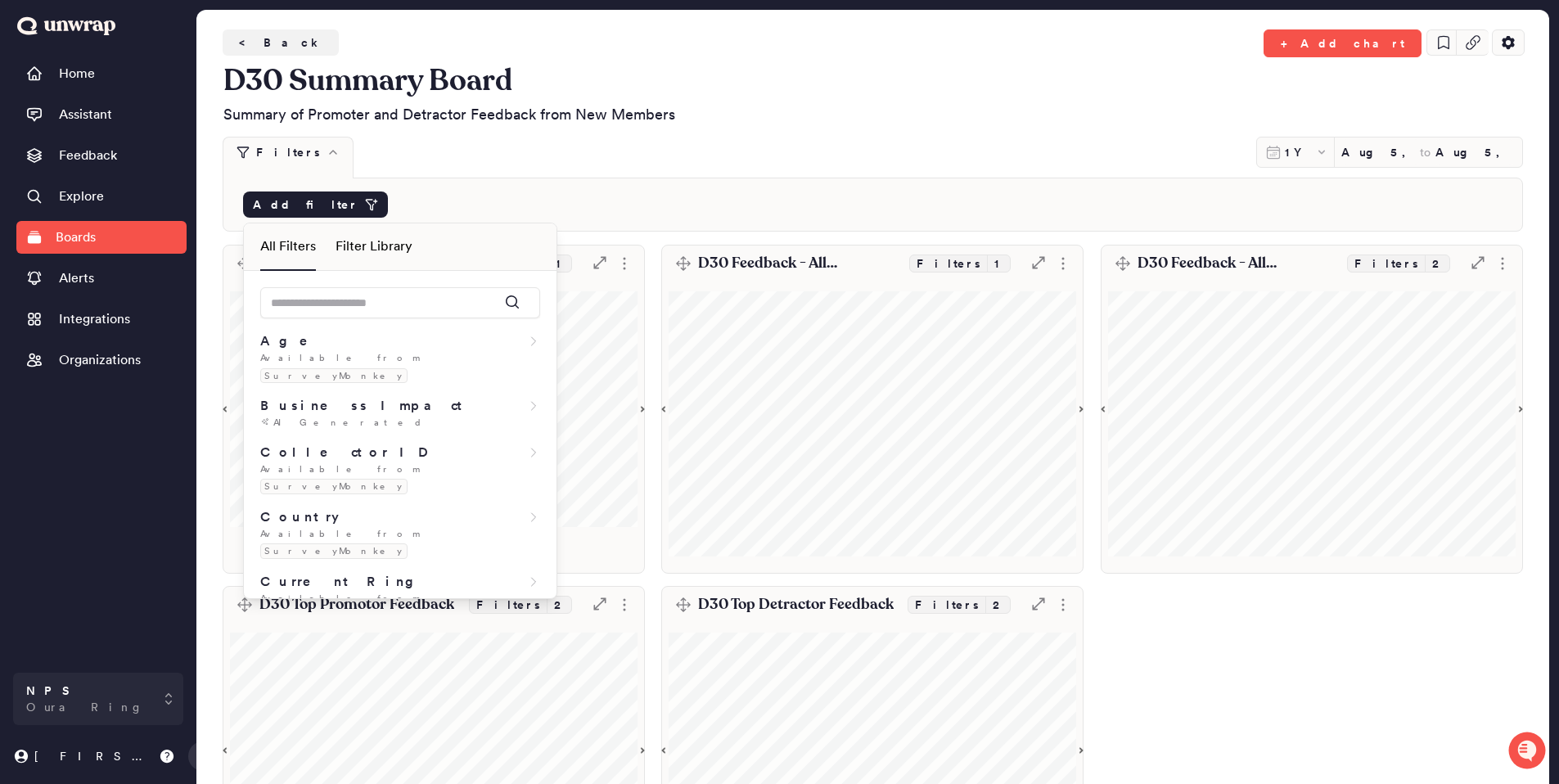 click on "Add filter" at bounding box center [305, 205] 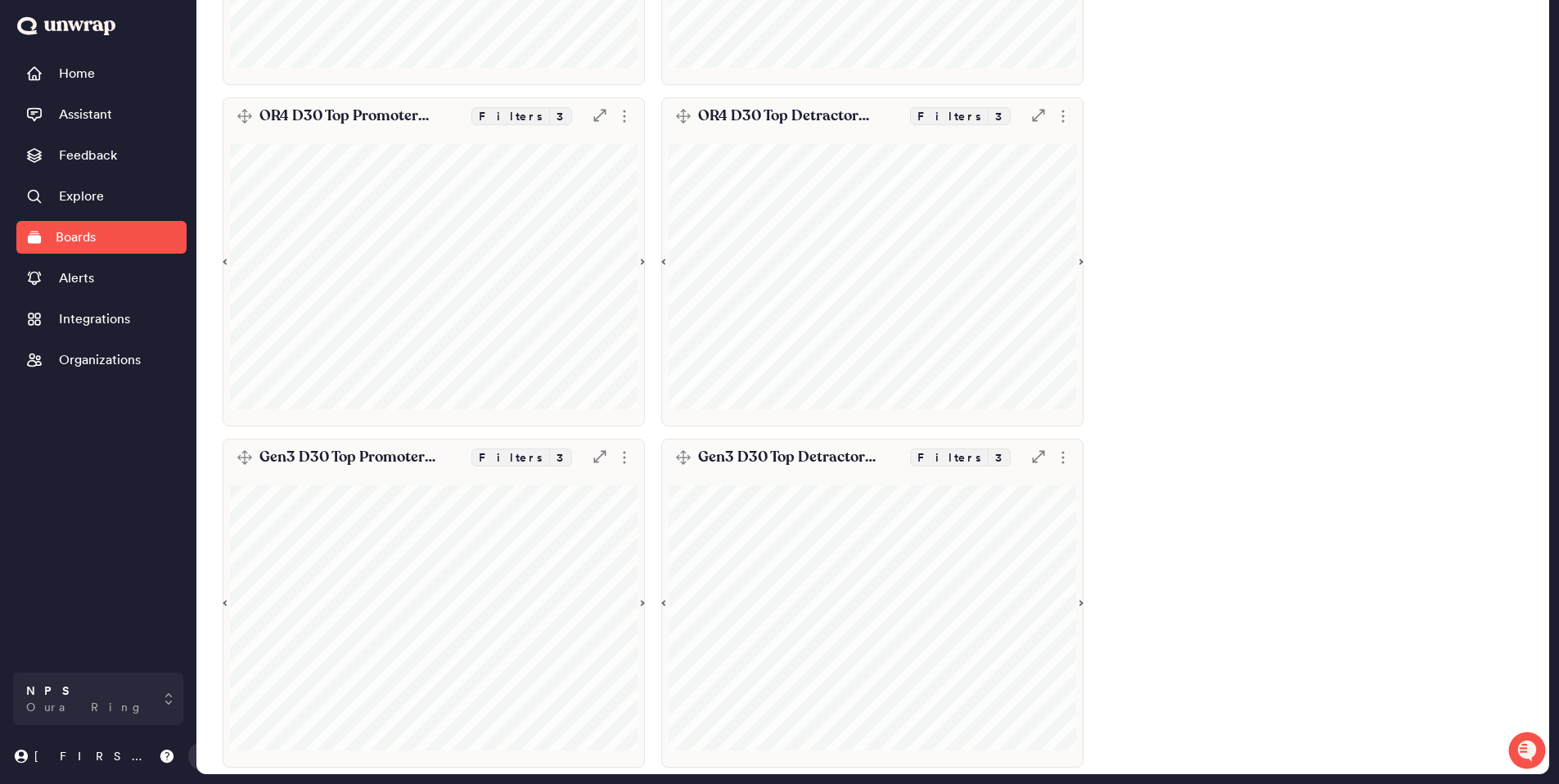 scroll, scrollTop: 0, scrollLeft: 0, axis: both 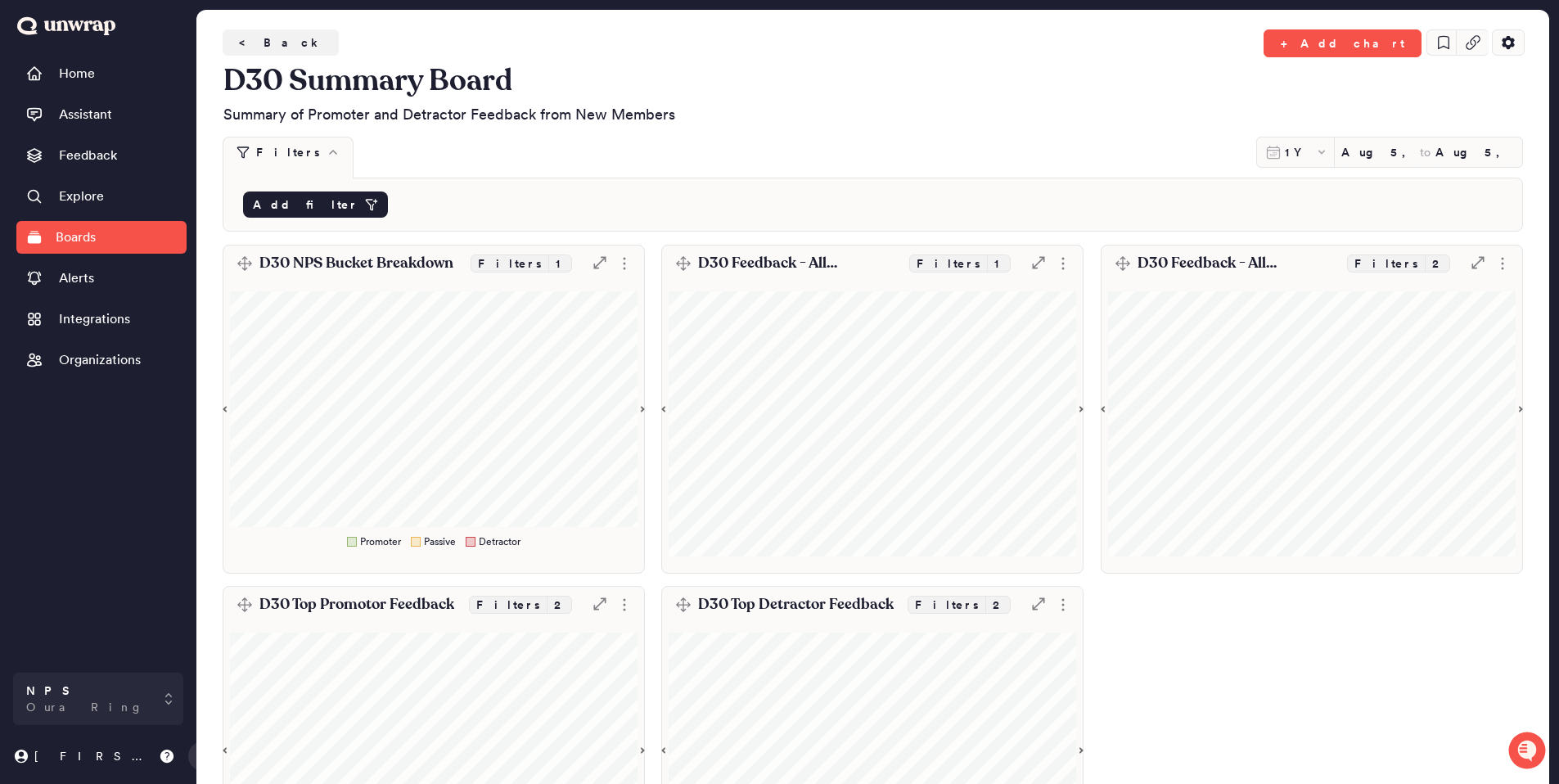 click 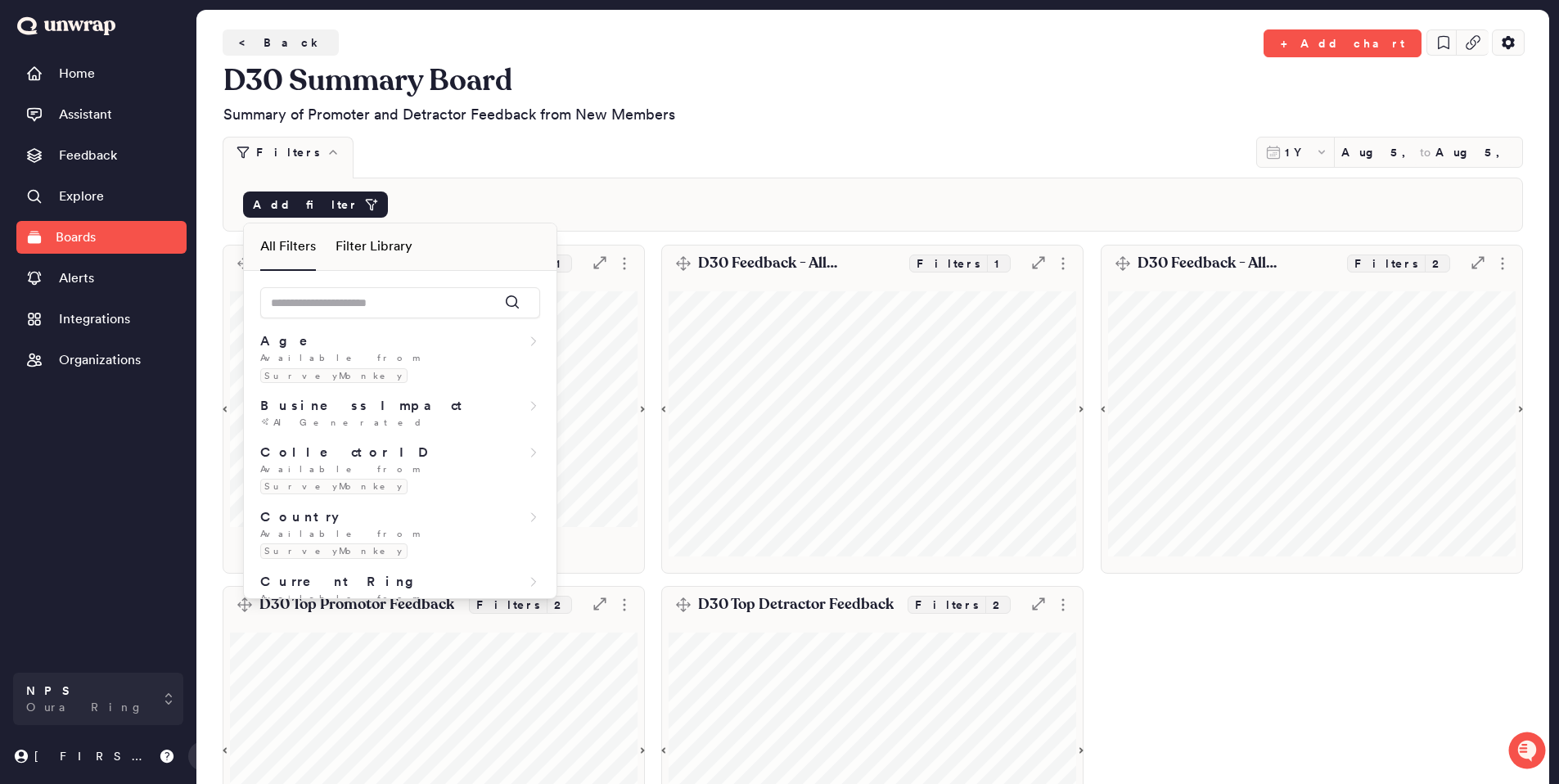click 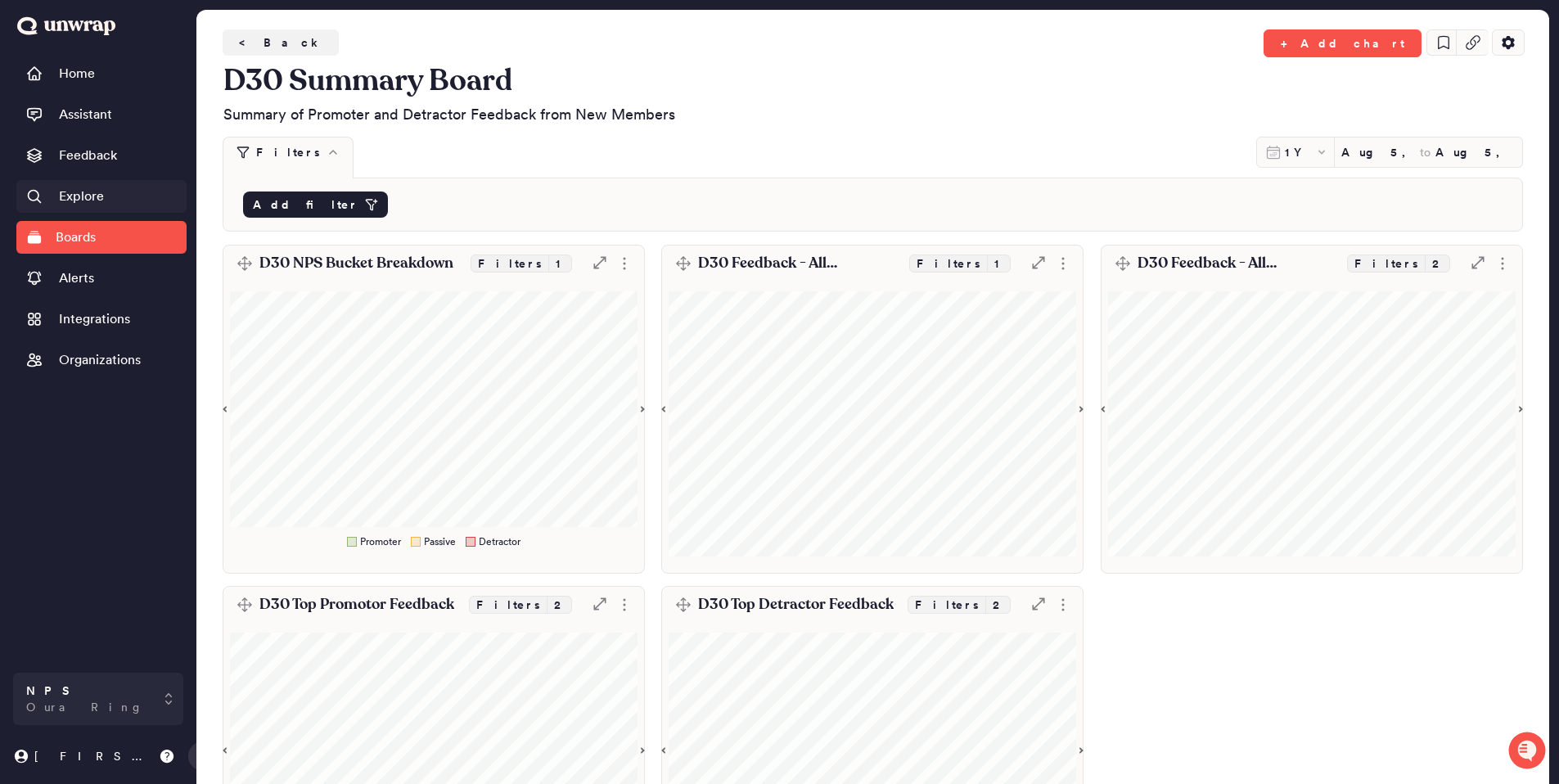 click on "Explore" at bounding box center (81, 196) 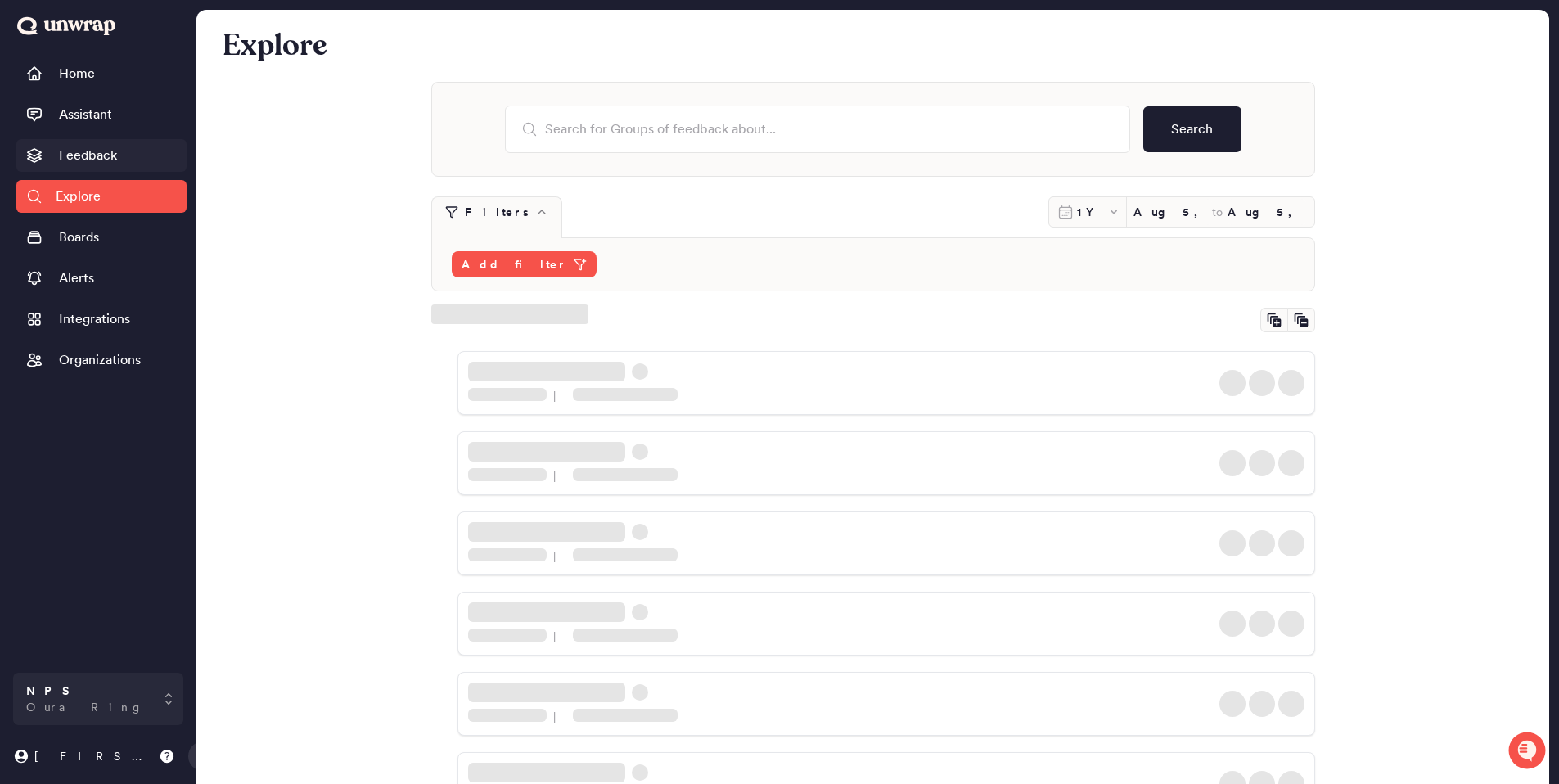 click on "Feedback" at bounding box center (88, 155) 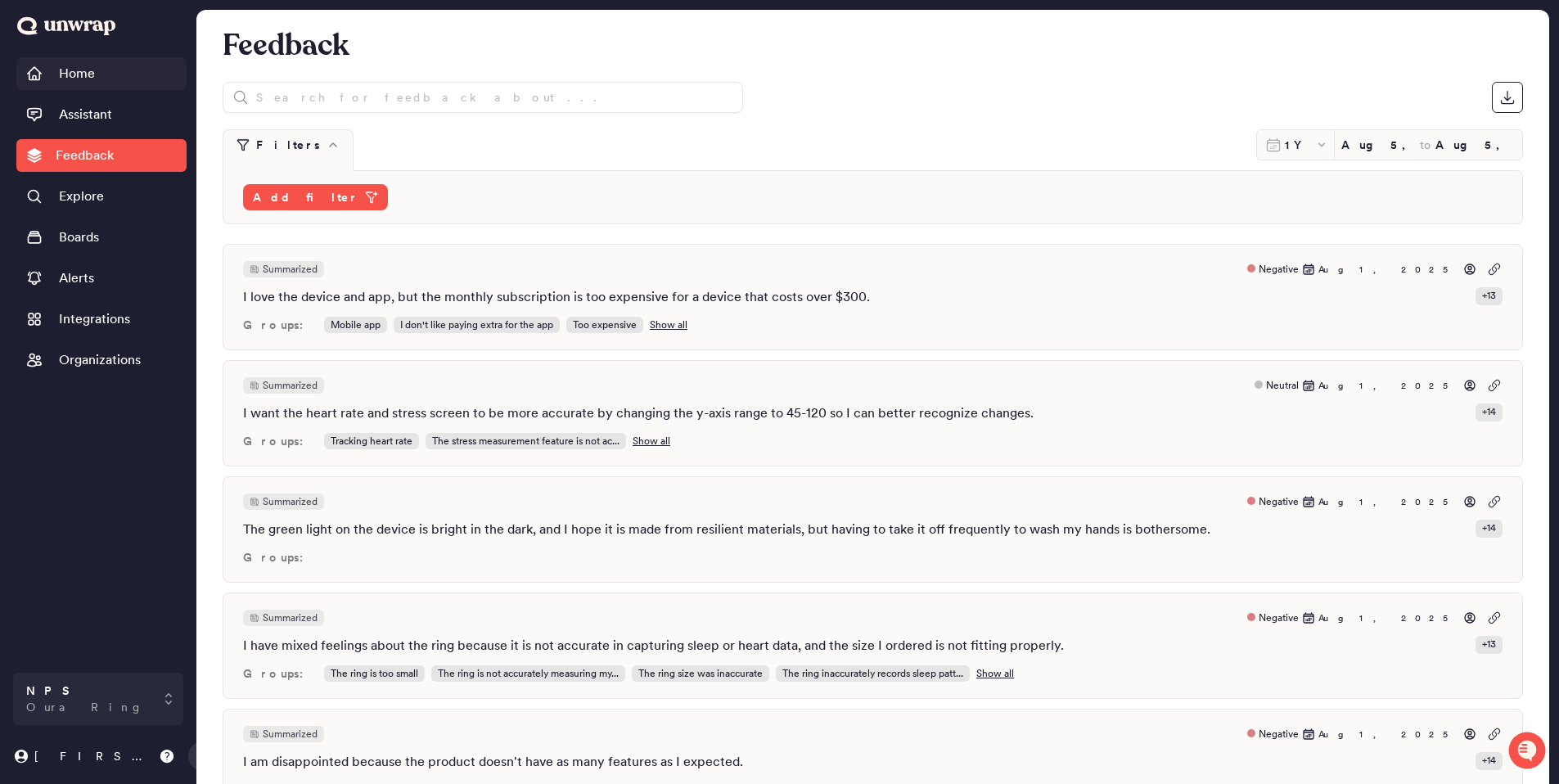 click on "Home" at bounding box center [77, 74] 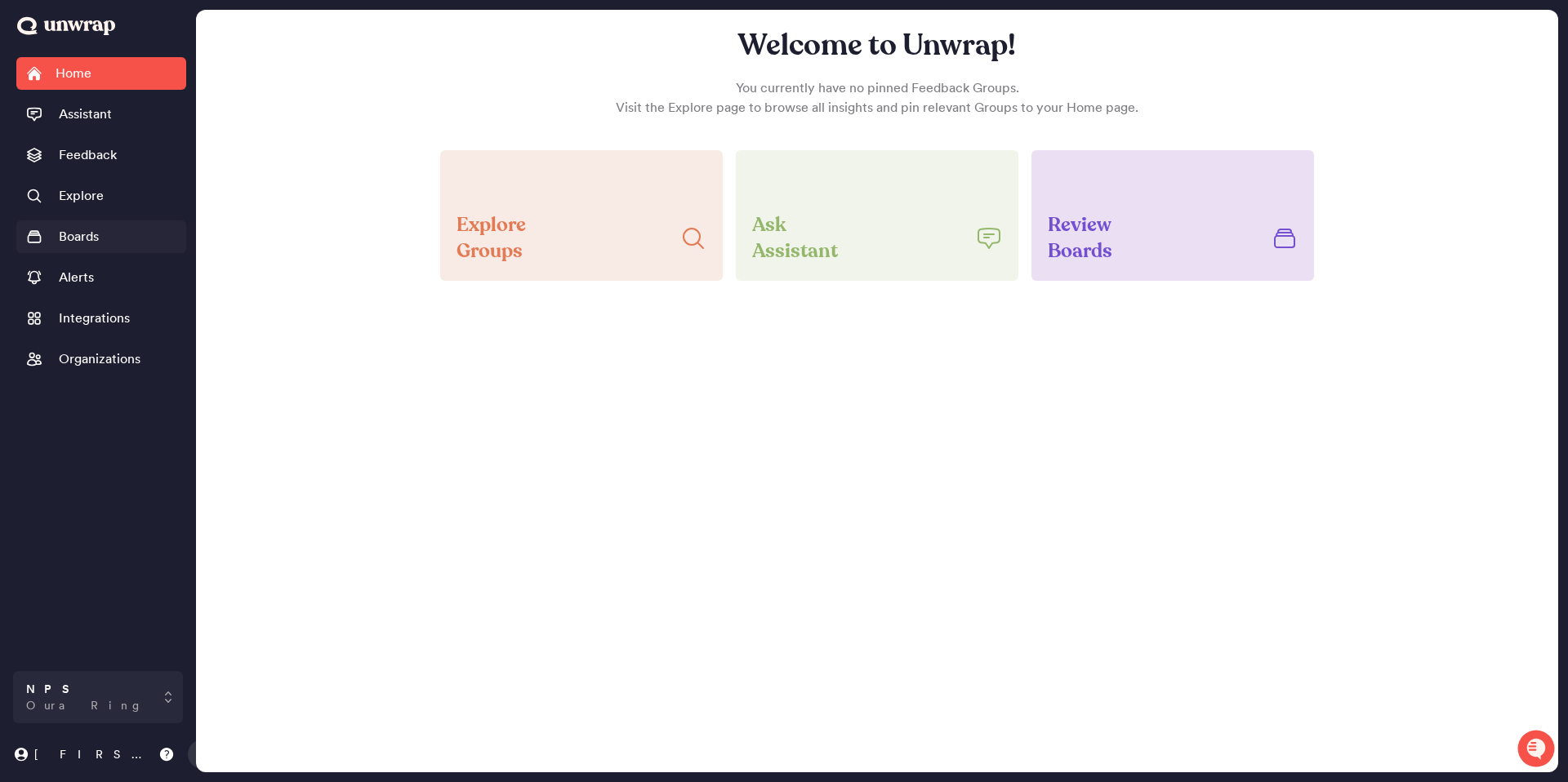 click on "Boards" at bounding box center (78, 237) 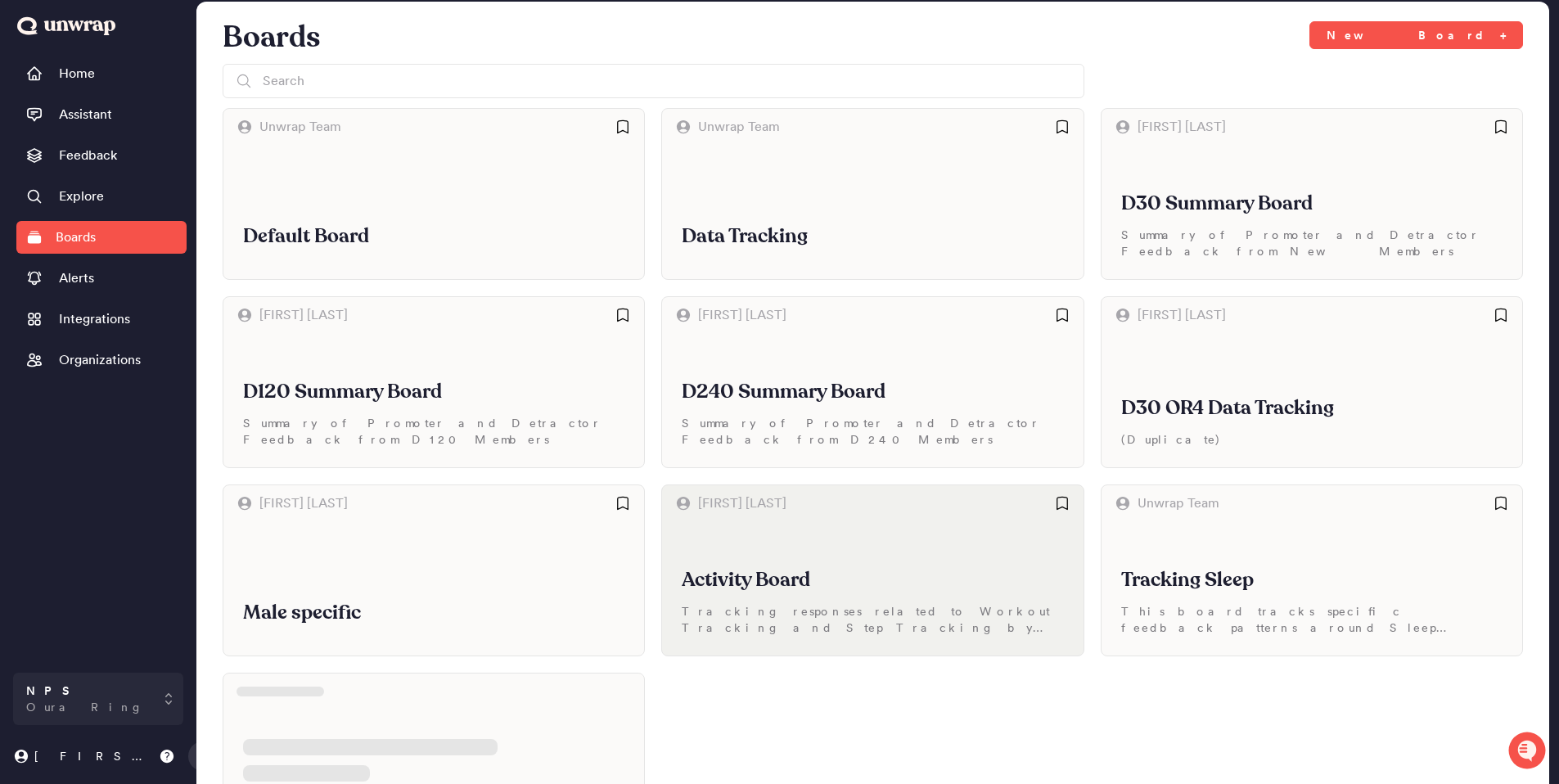 scroll, scrollTop: 0, scrollLeft: 0, axis: both 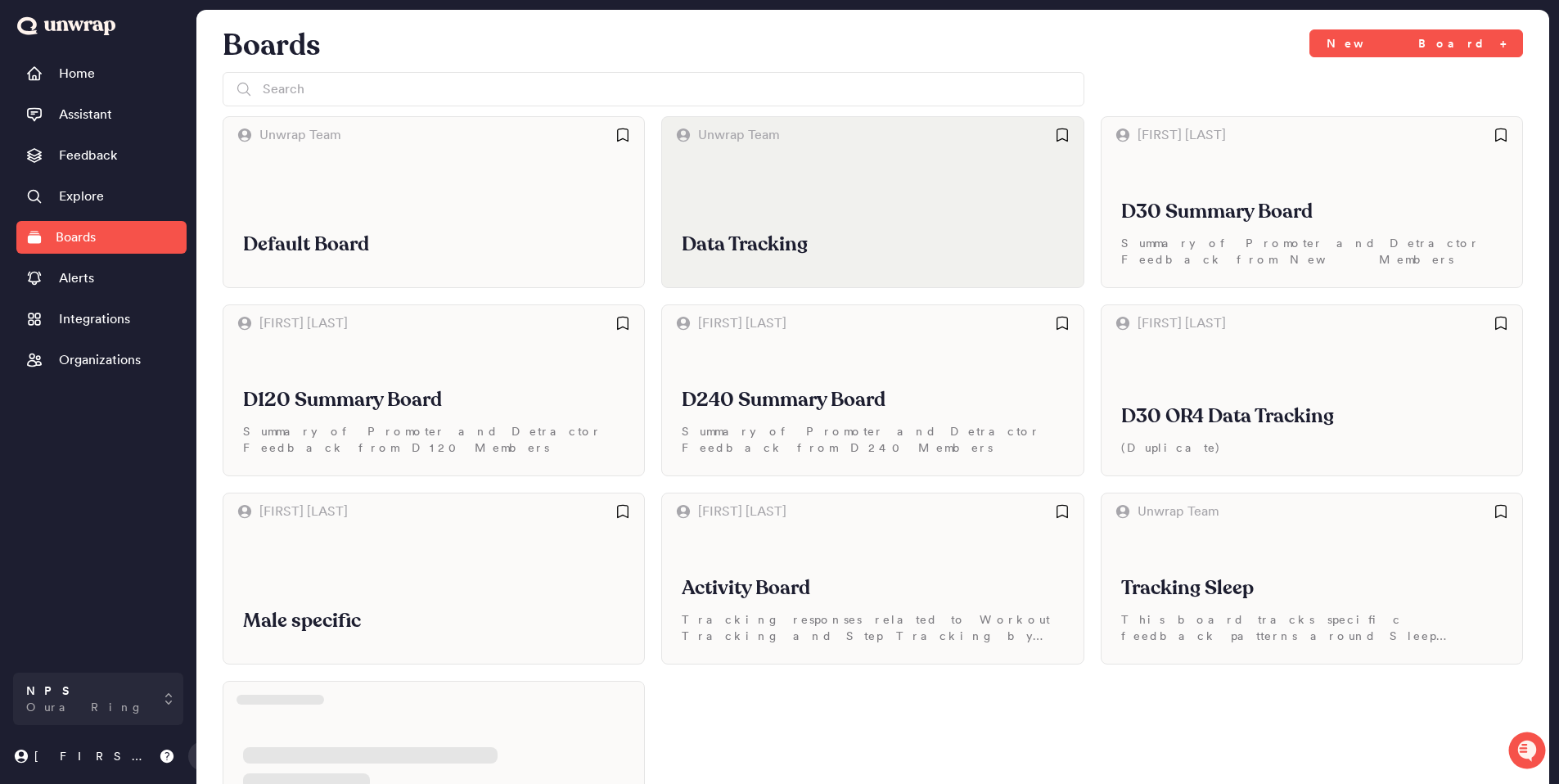 click on "Data Tracking" at bounding box center [872, 220] 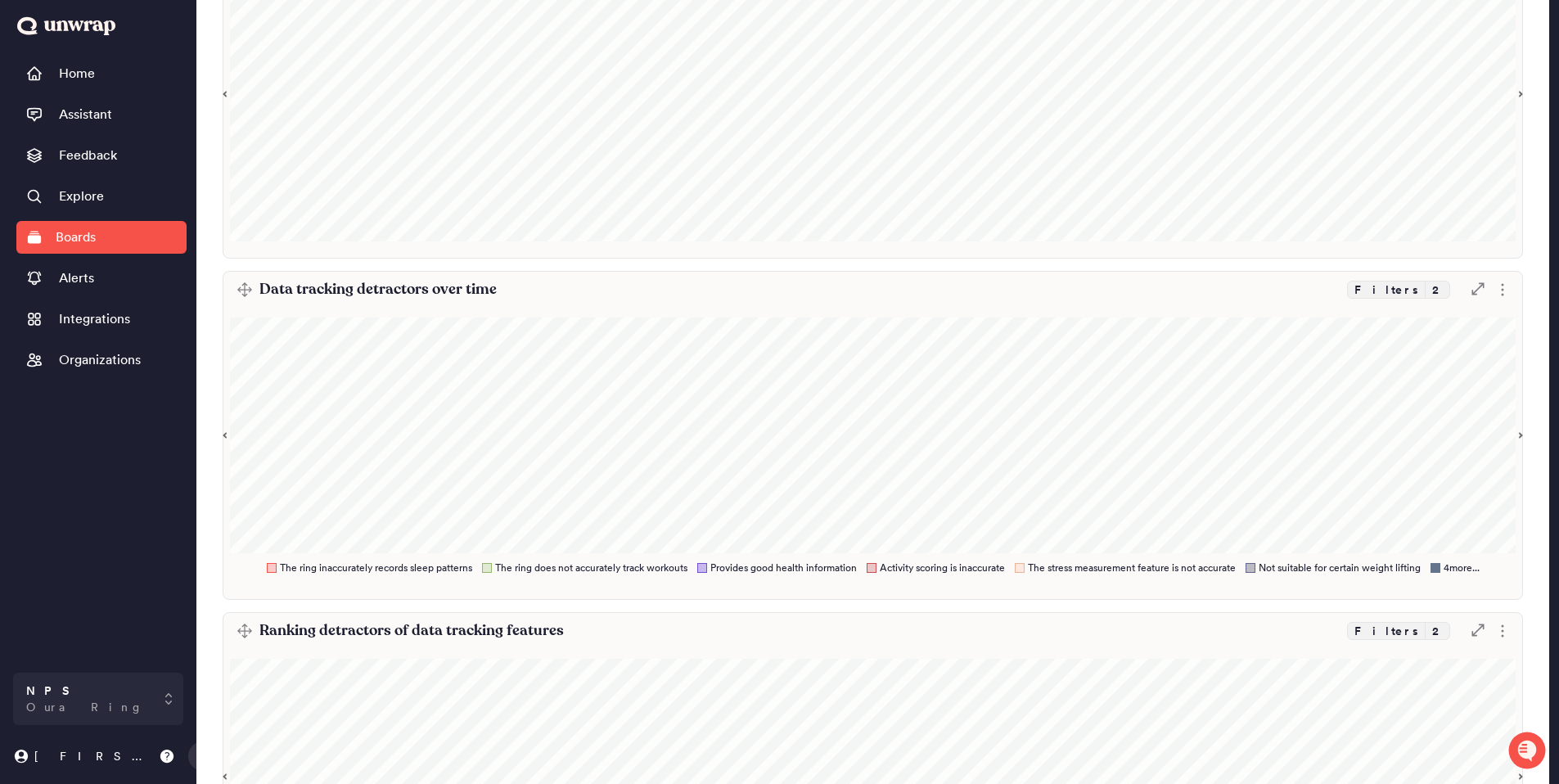 scroll, scrollTop: 347, scrollLeft: 0, axis: vertical 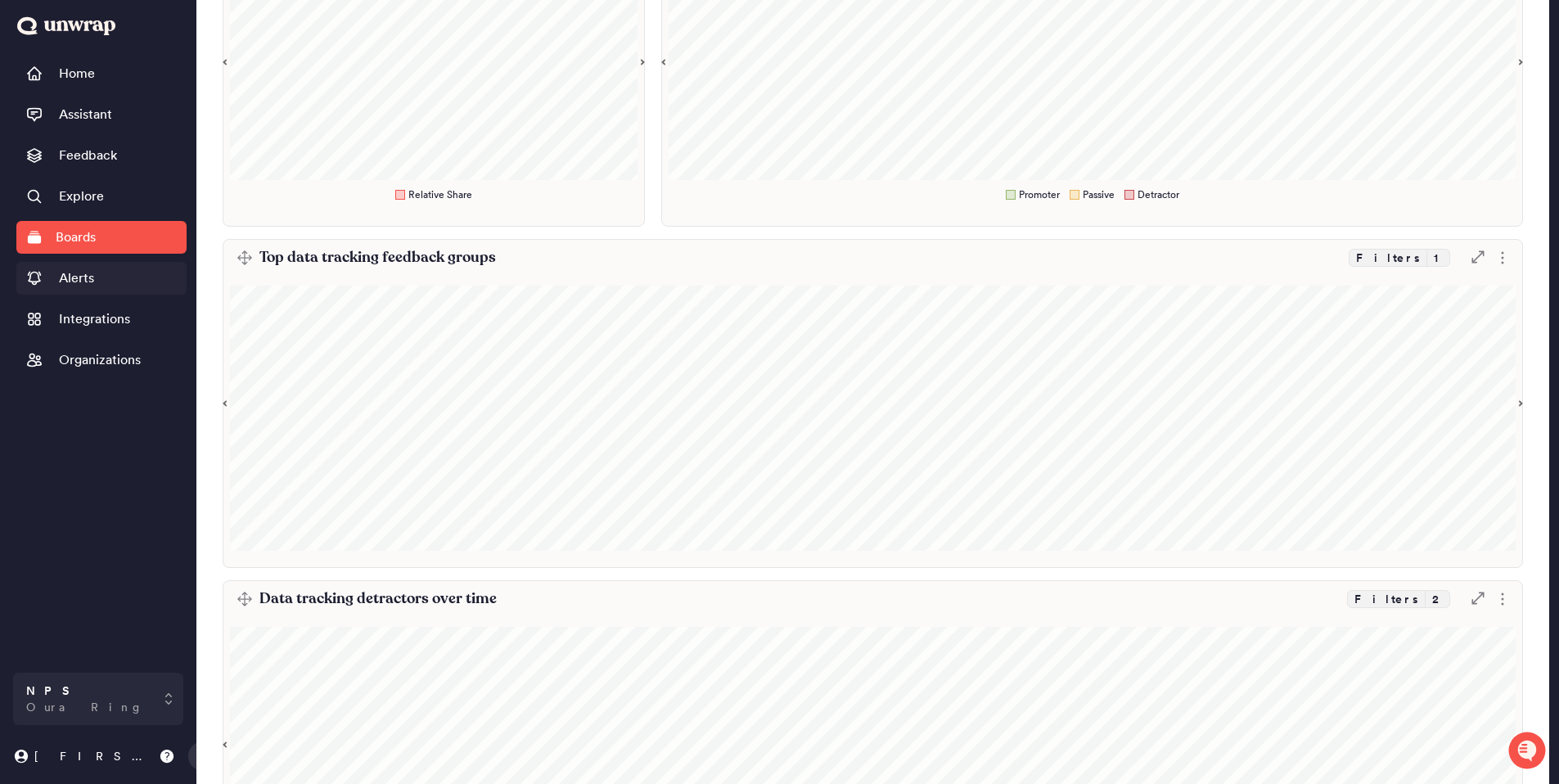 click on "Alerts" at bounding box center (101, 278) 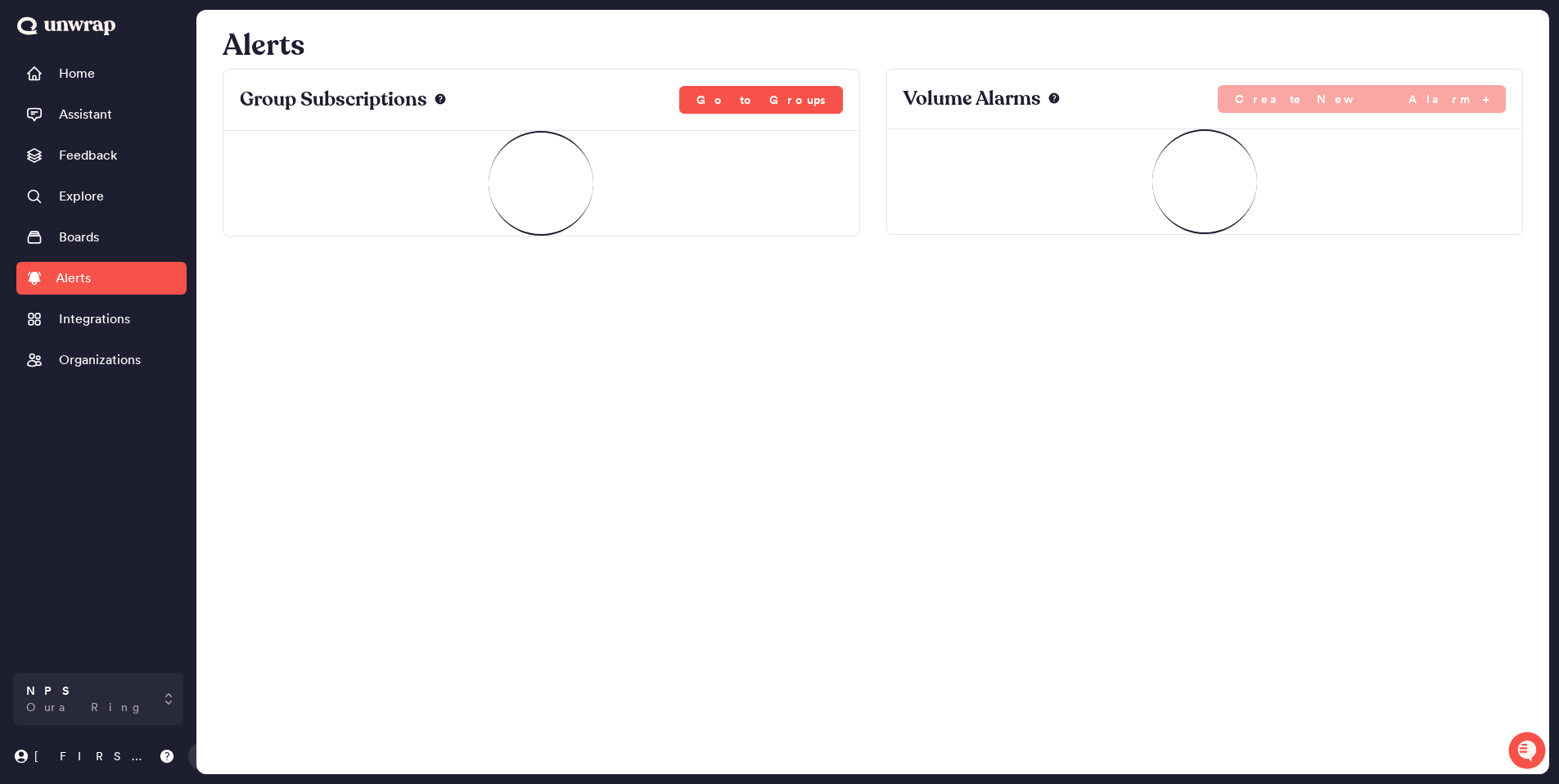 scroll, scrollTop: 0, scrollLeft: 0, axis: both 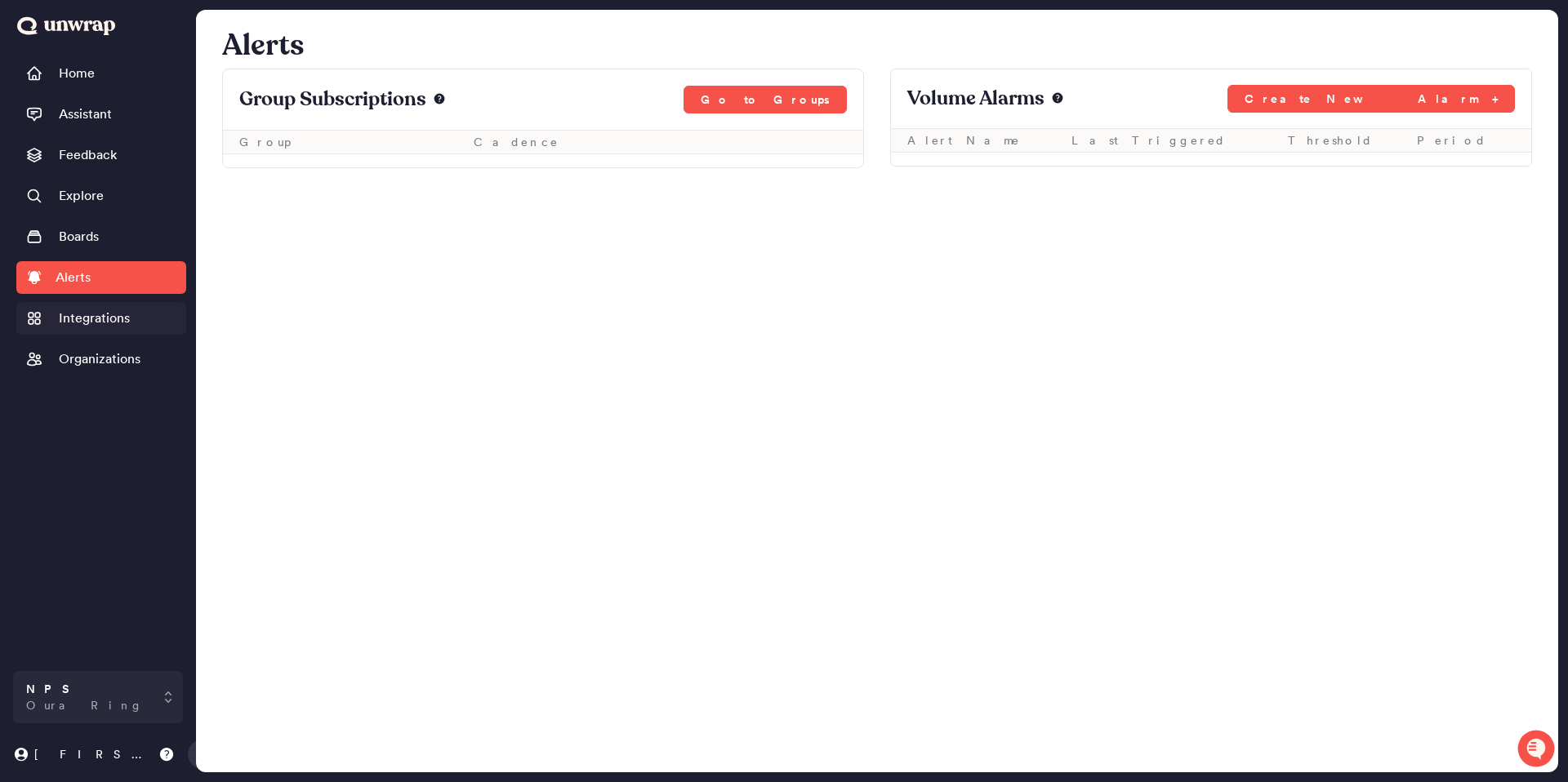 click on "Integrations" at bounding box center (94, 318) 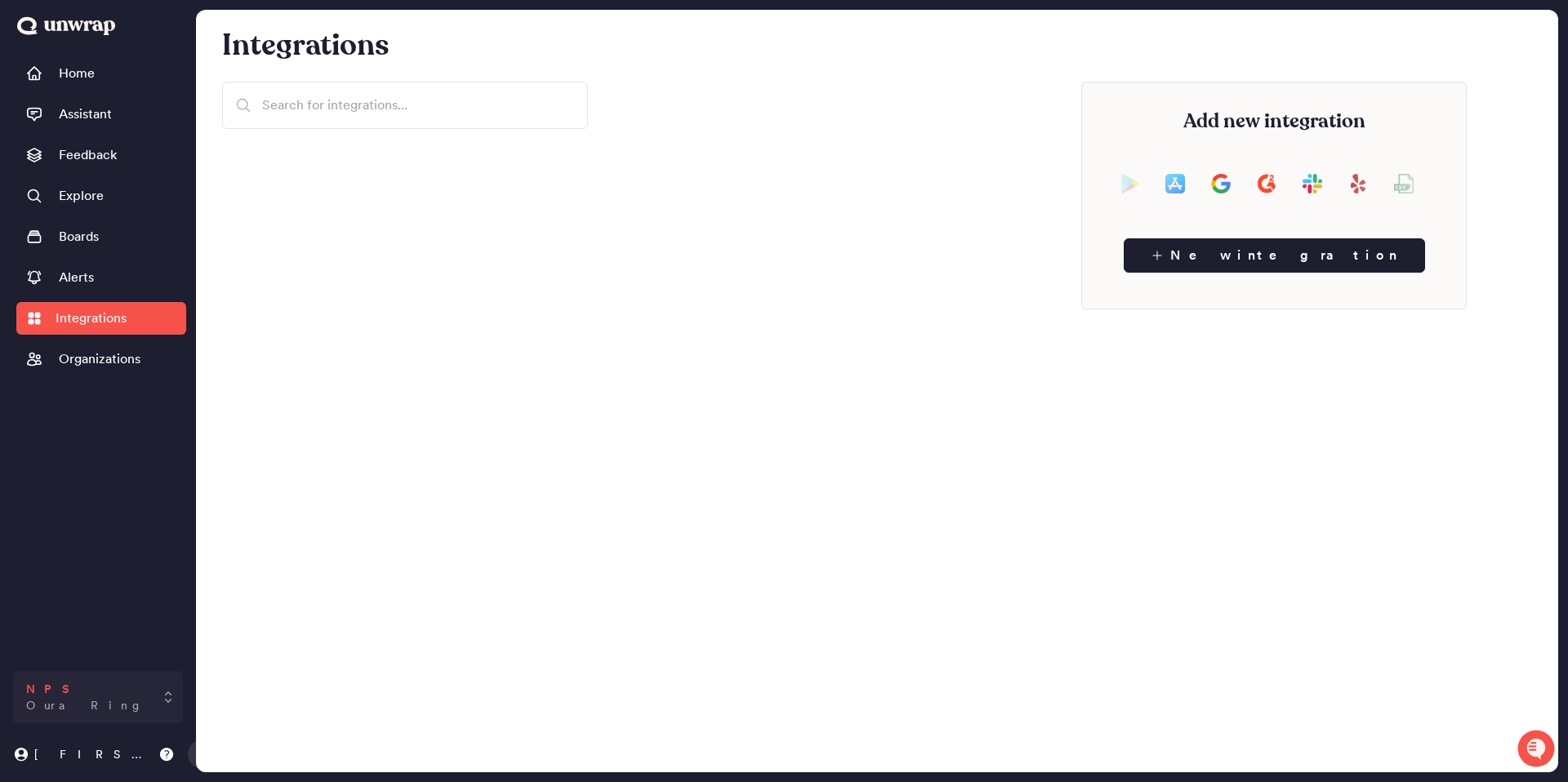 click on "NPS" at bounding box center [53, 689] 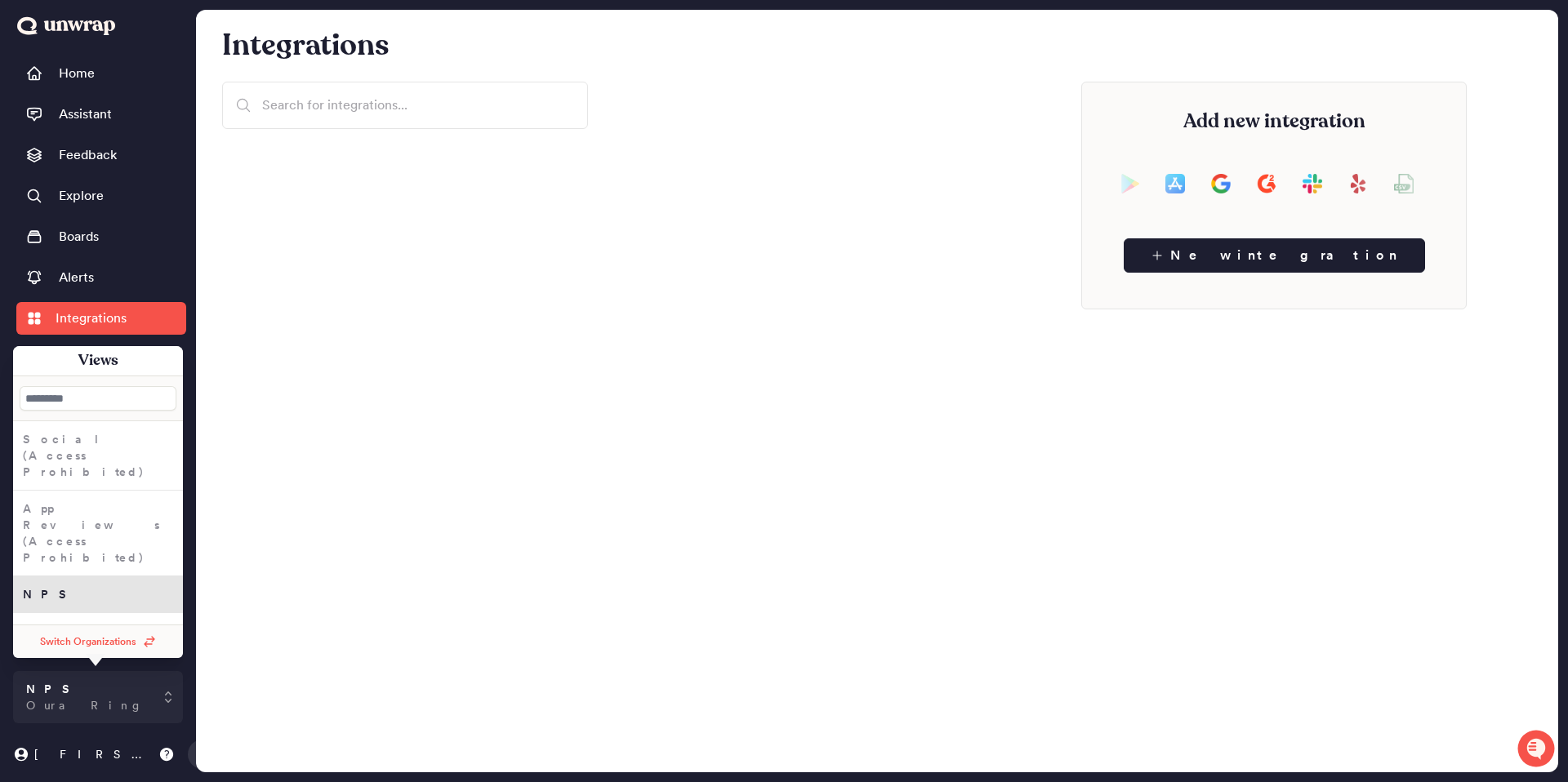 click on "NPS" at bounding box center [50, 594] 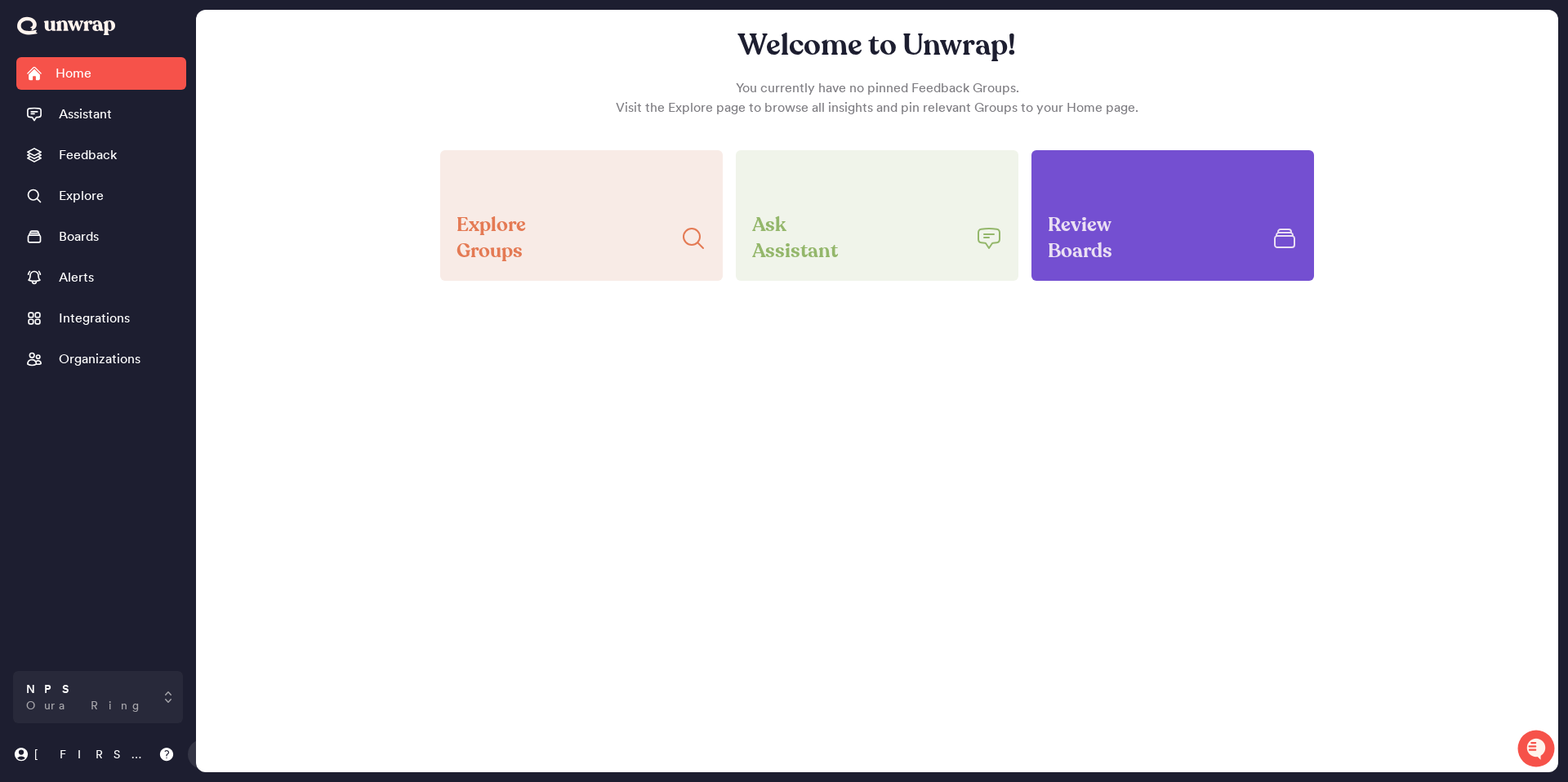 click on "Review  Boards" at bounding box center [1153, 238] 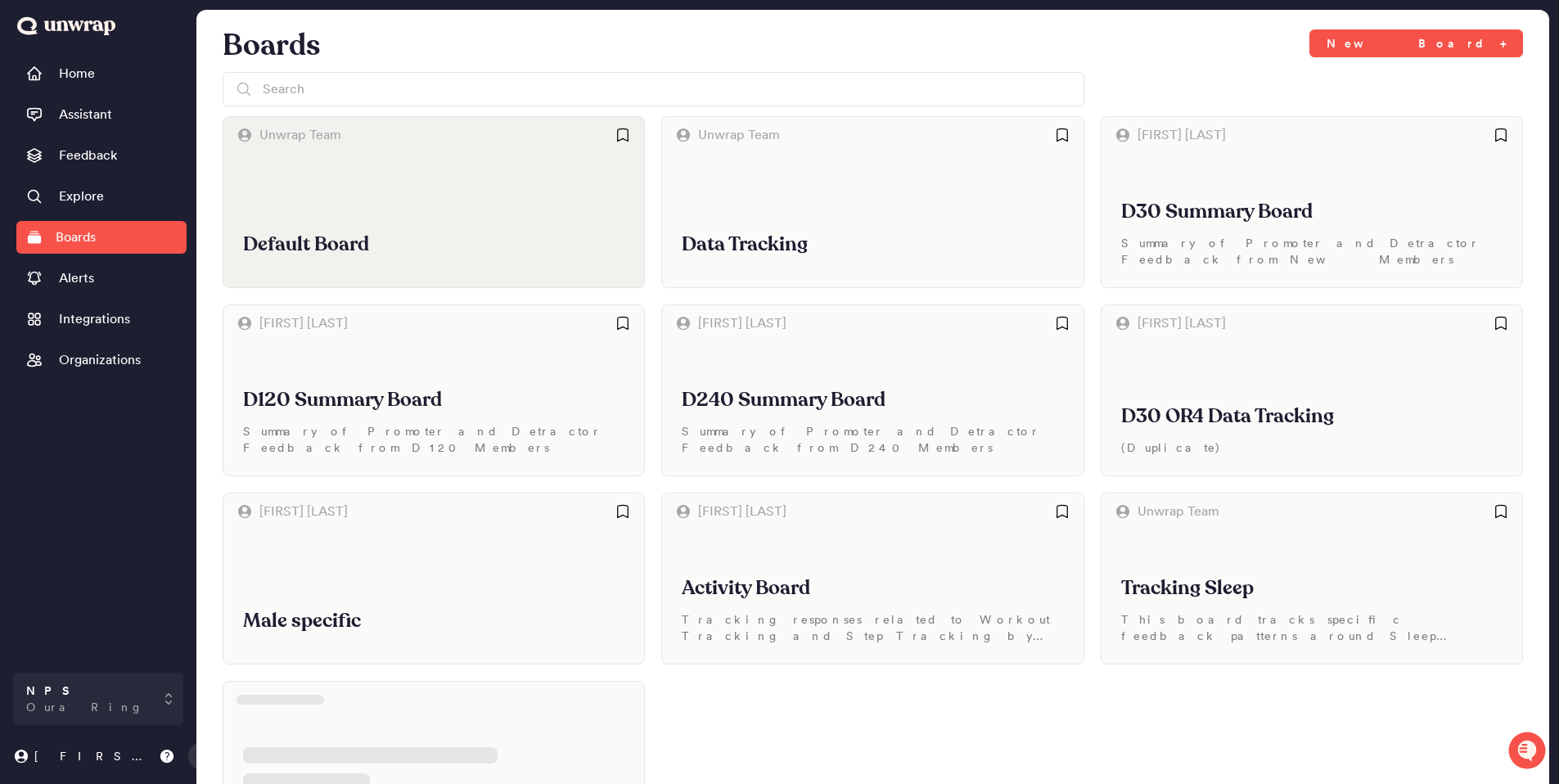 click on "Default Board" at bounding box center (434, 220) 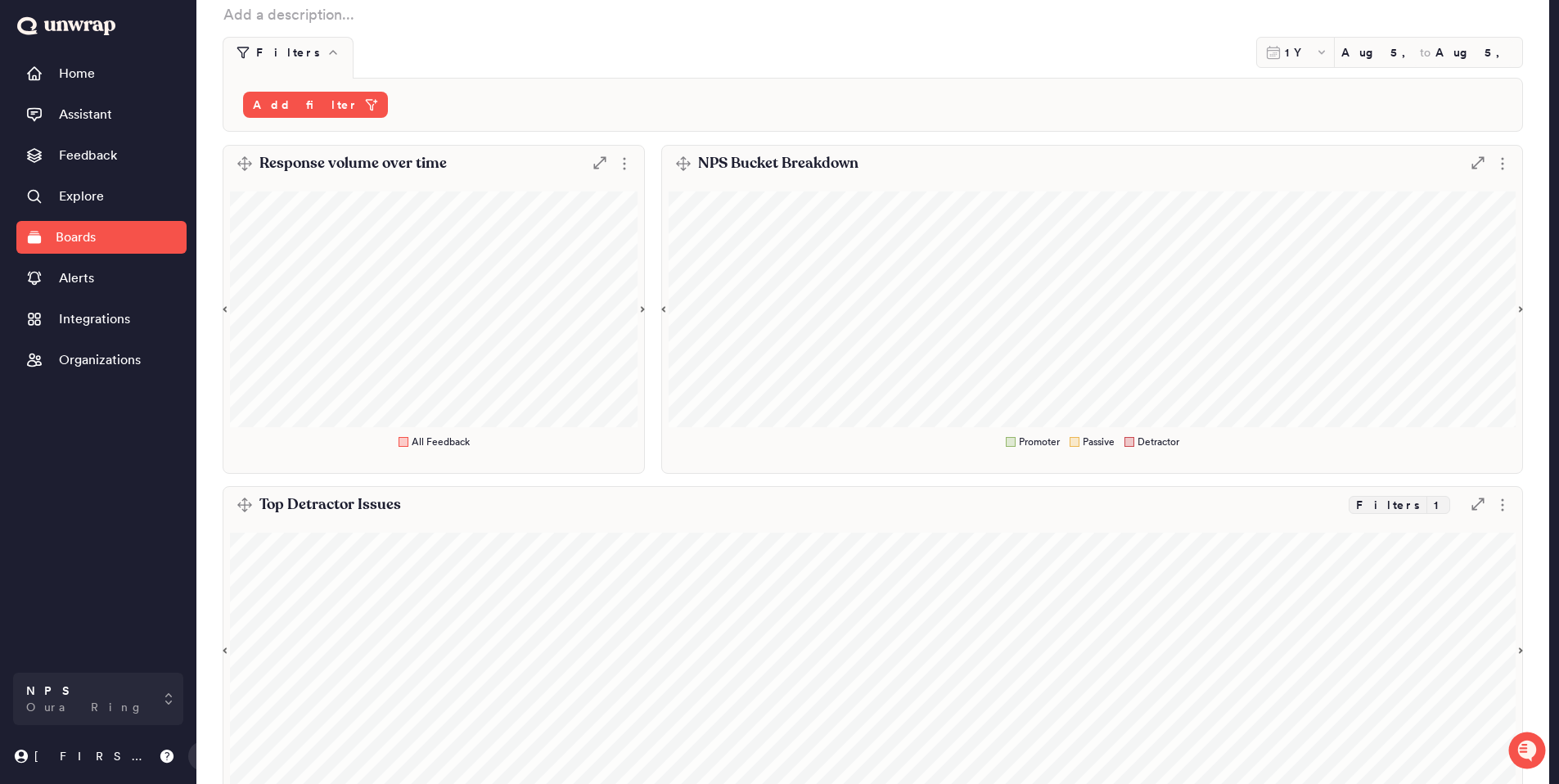 scroll, scrollTop: 0, scrollLeft: 0, axis: both 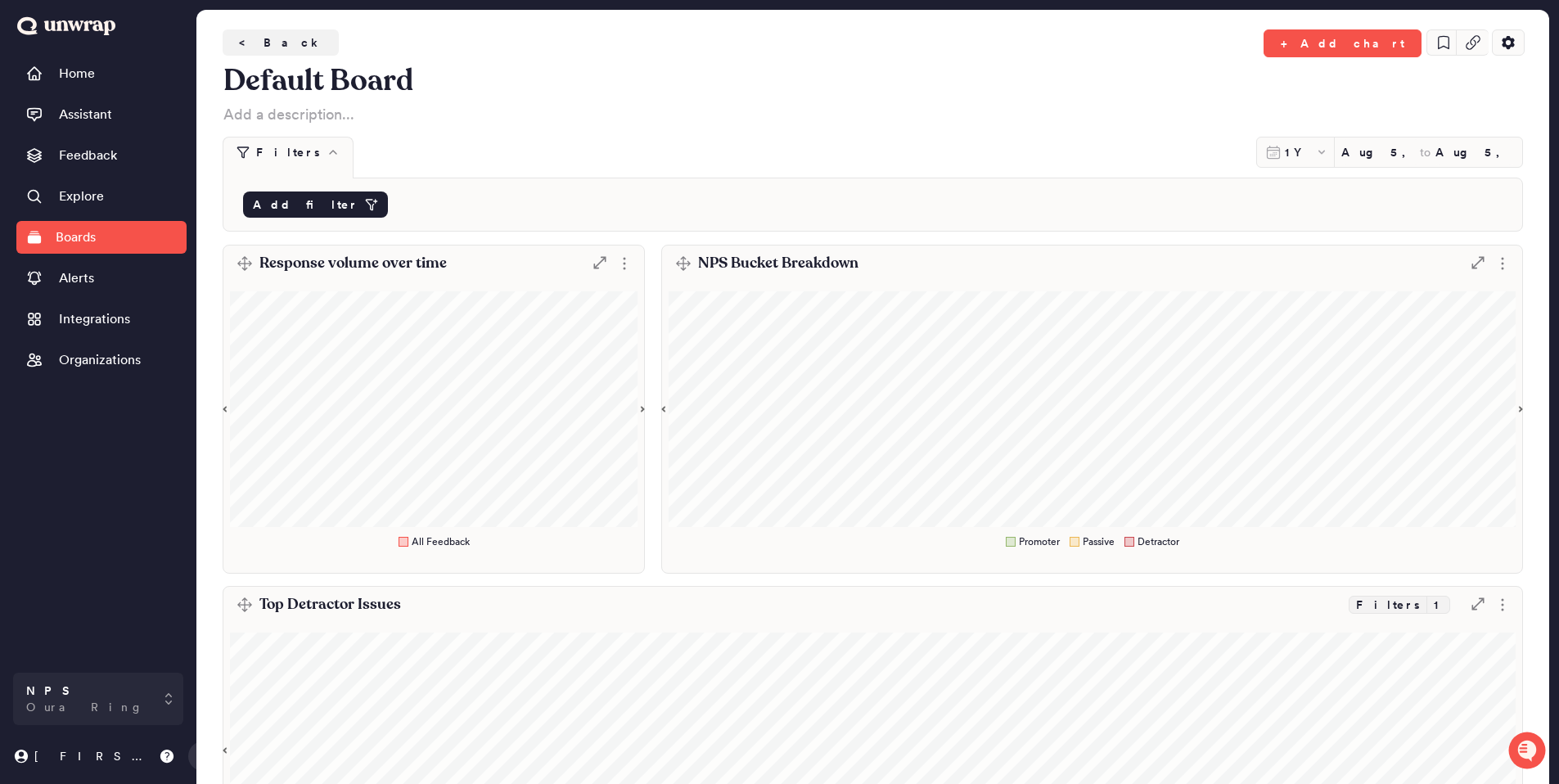 click on "Add filter" at bounding box center (305, 205) 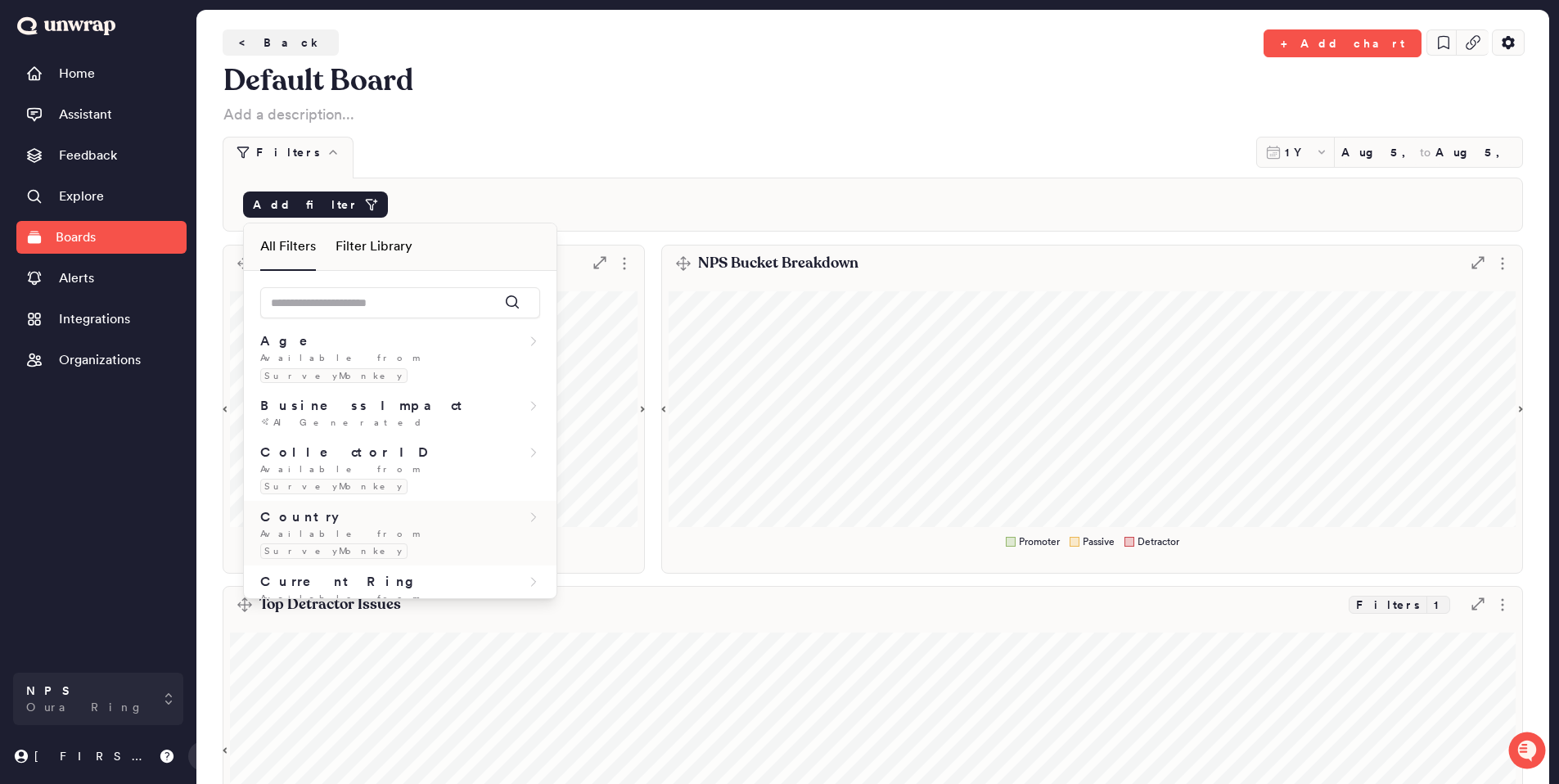 scroll, scrollTop: 304, scrollLeft: 0, axis: vertical 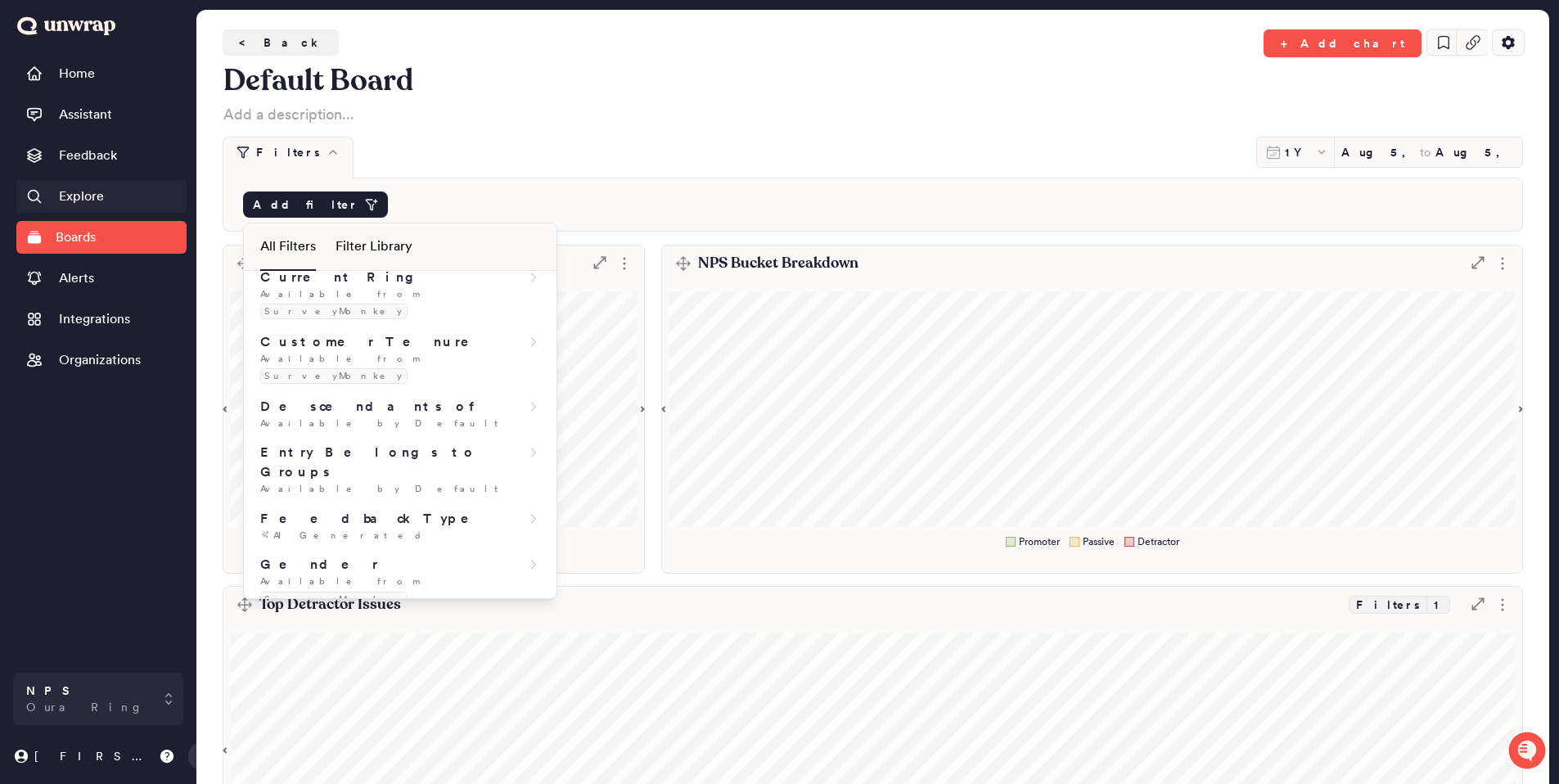 click on "Explore" at bounding box center (101, 196) 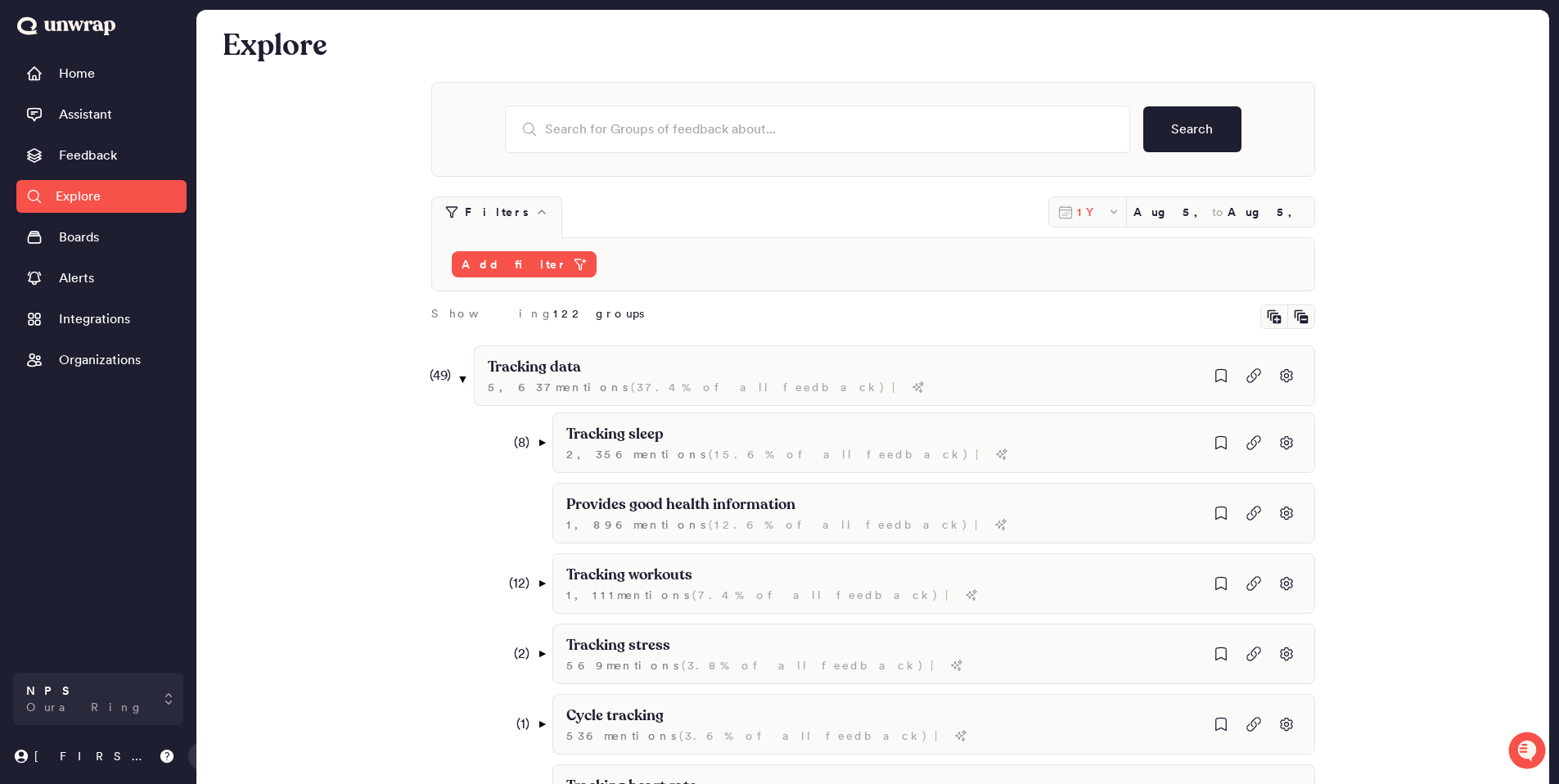 click 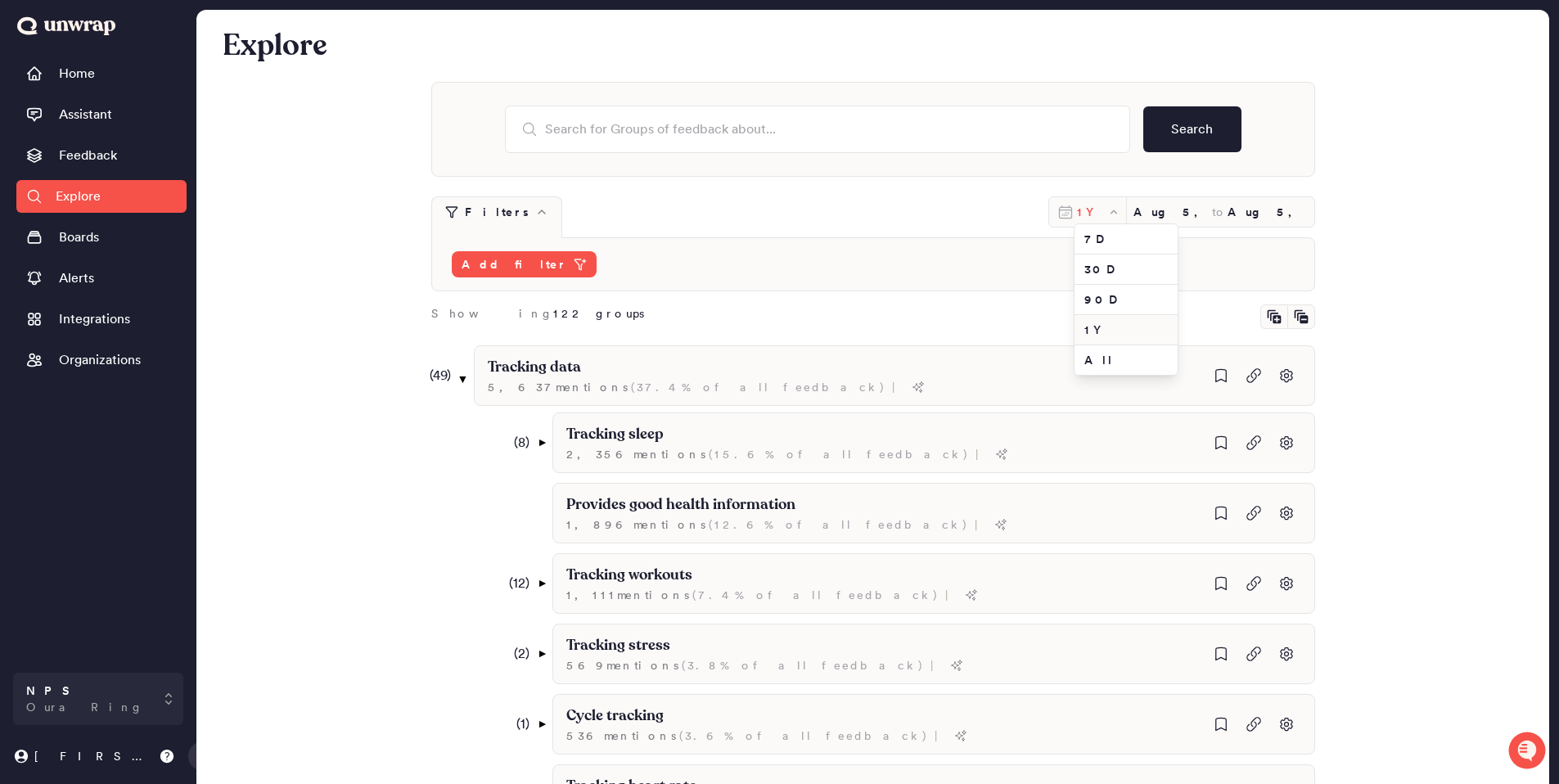 click 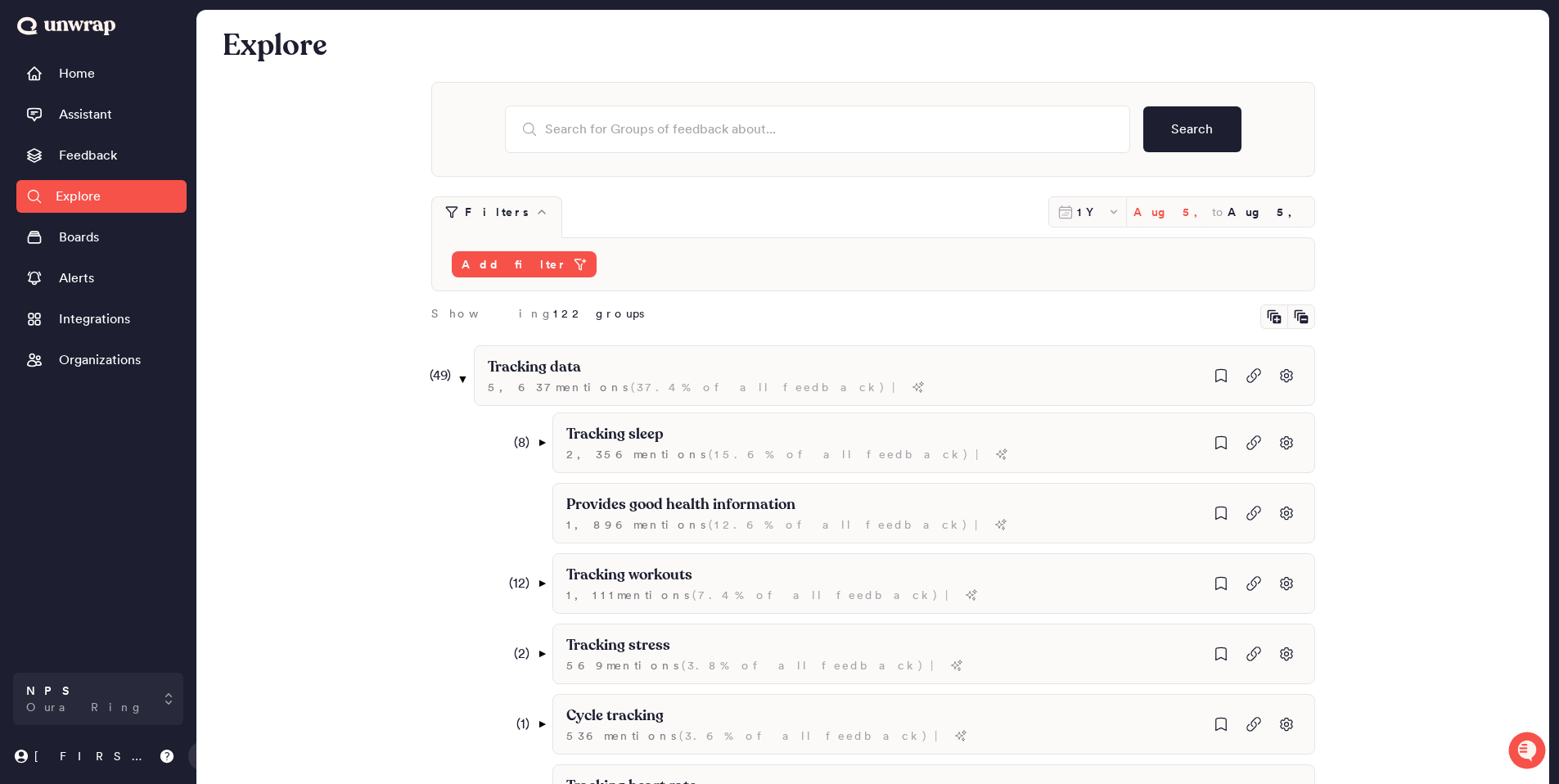 click on "Aug 5, 2024" at bounding box center [1173, 212] 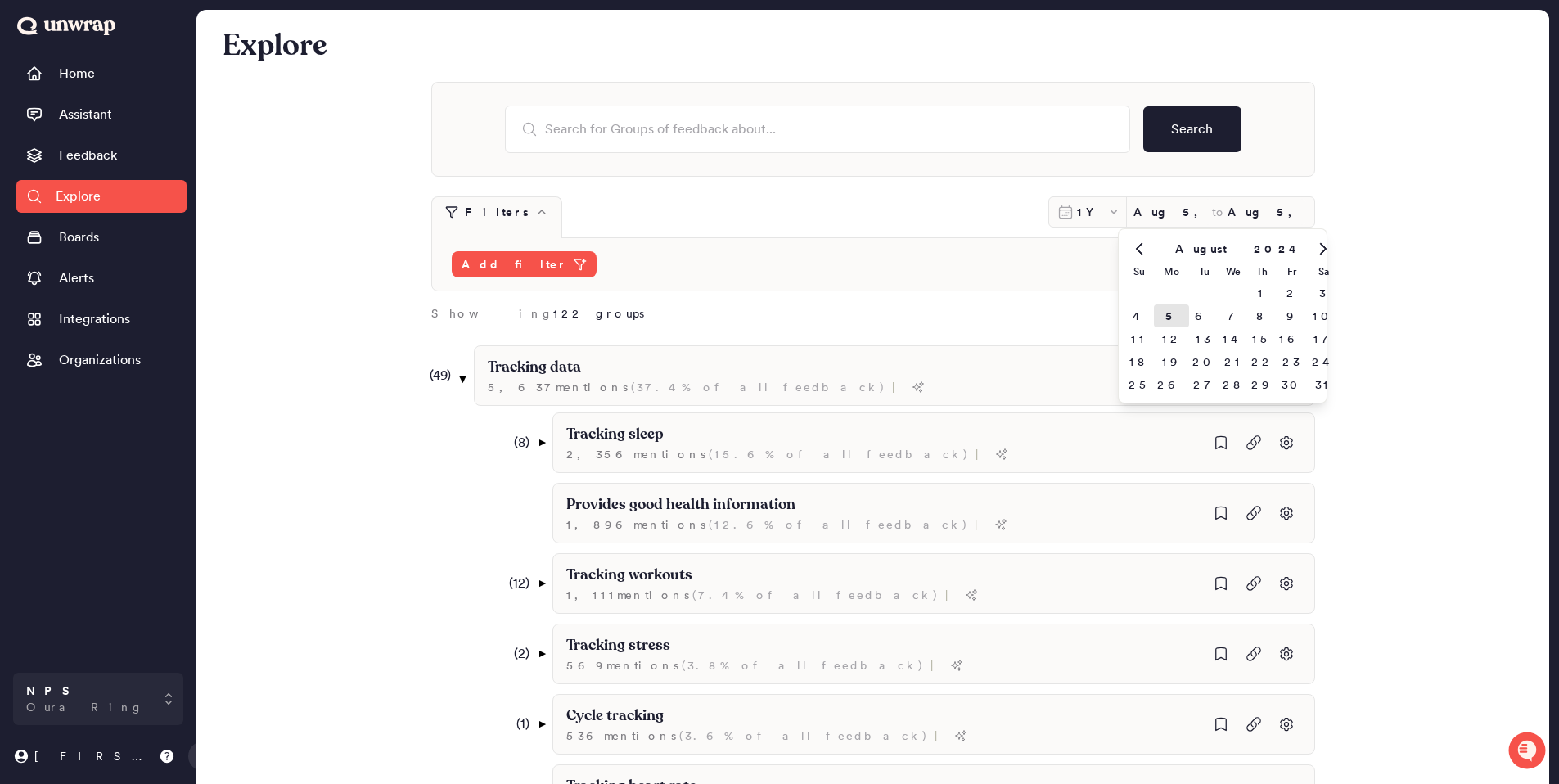 click 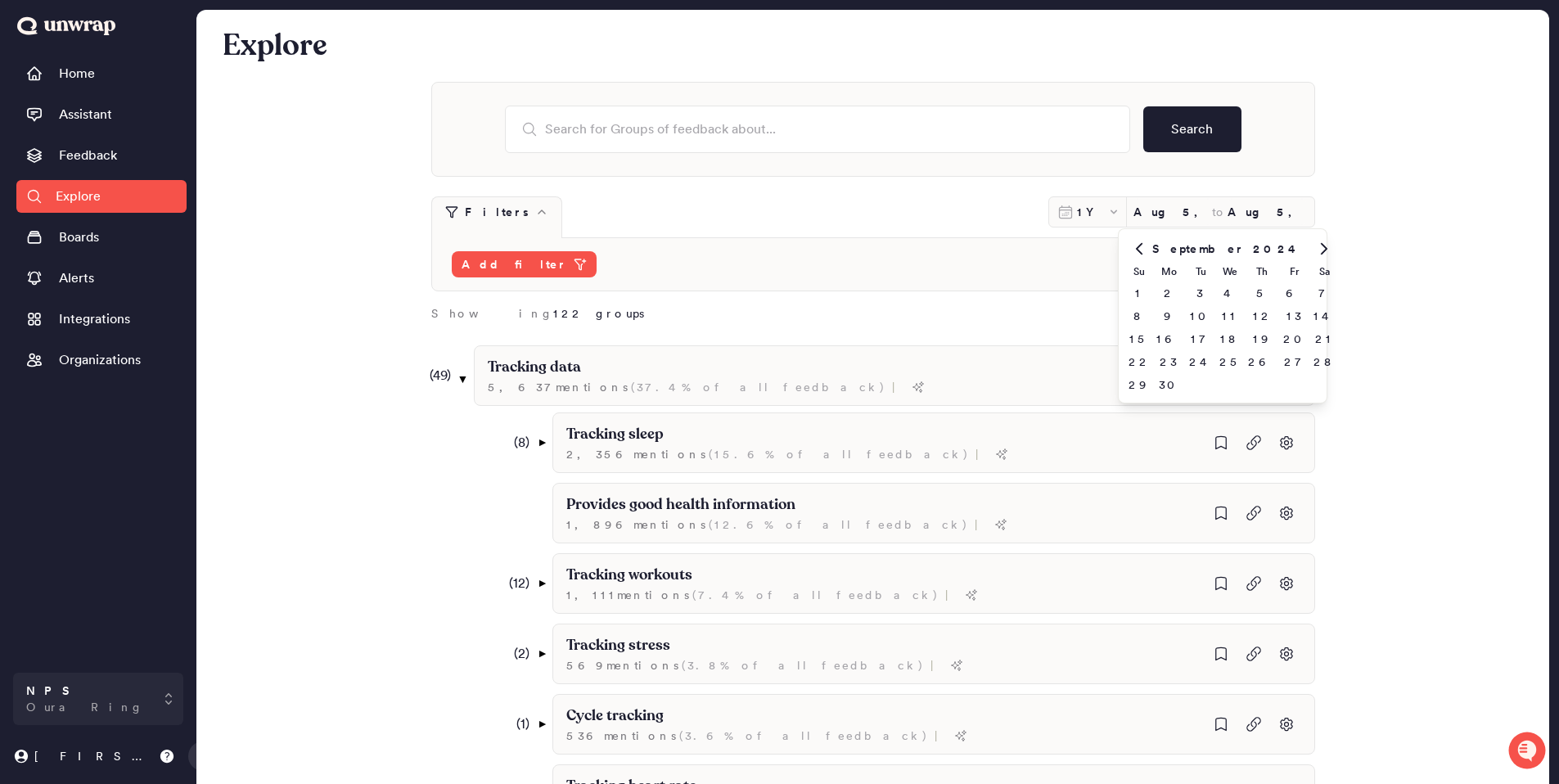click 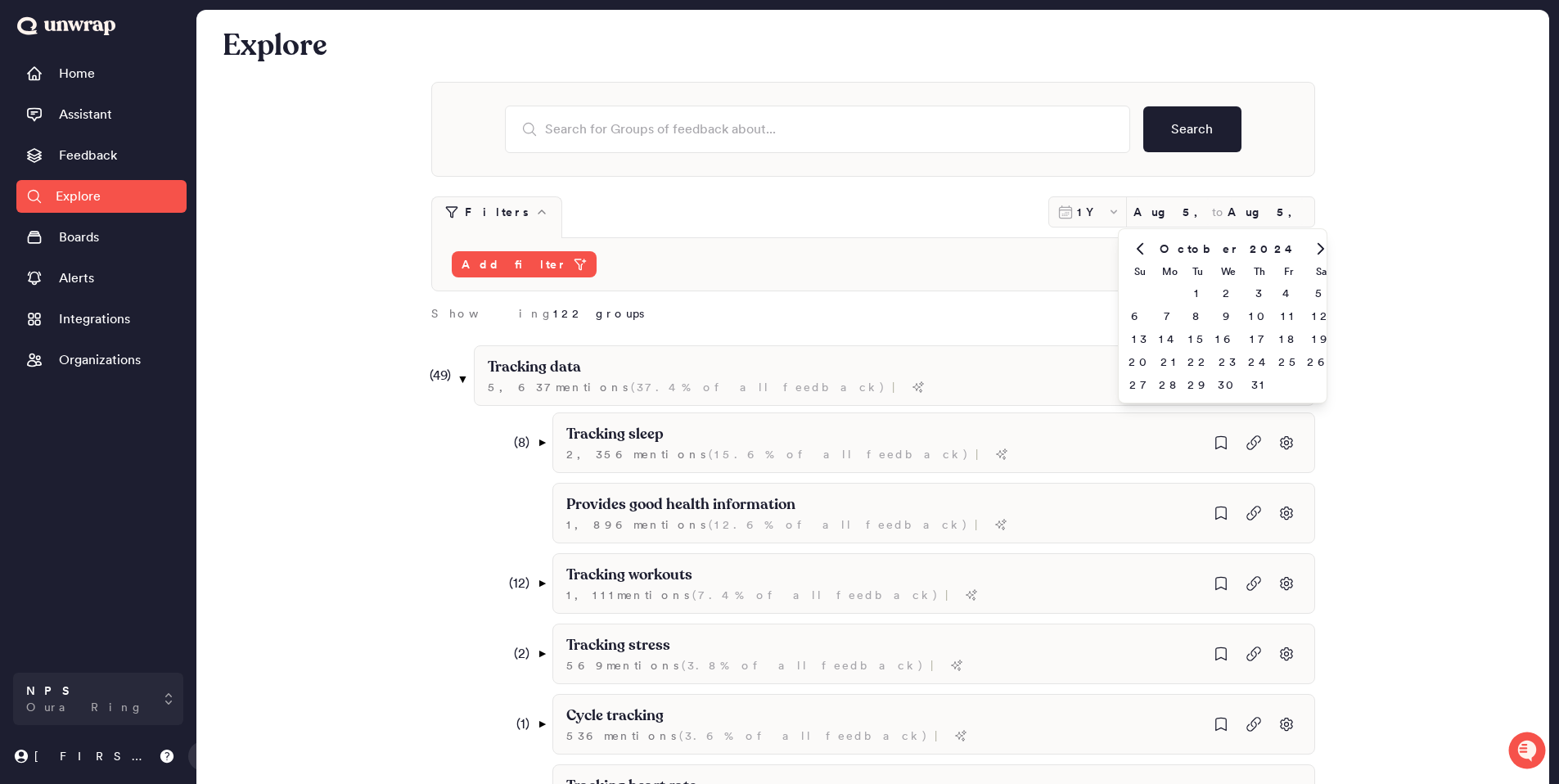 click 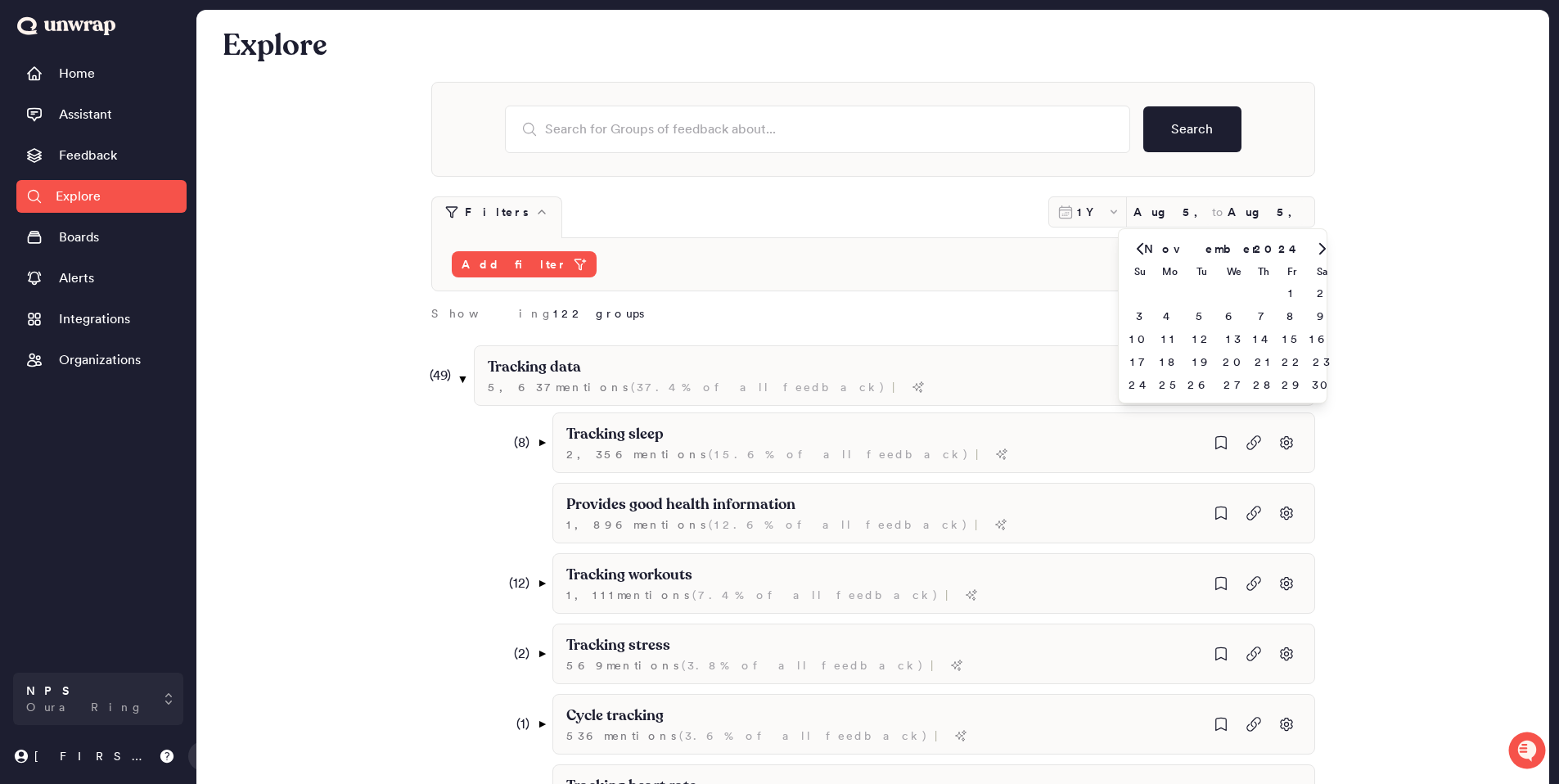 click 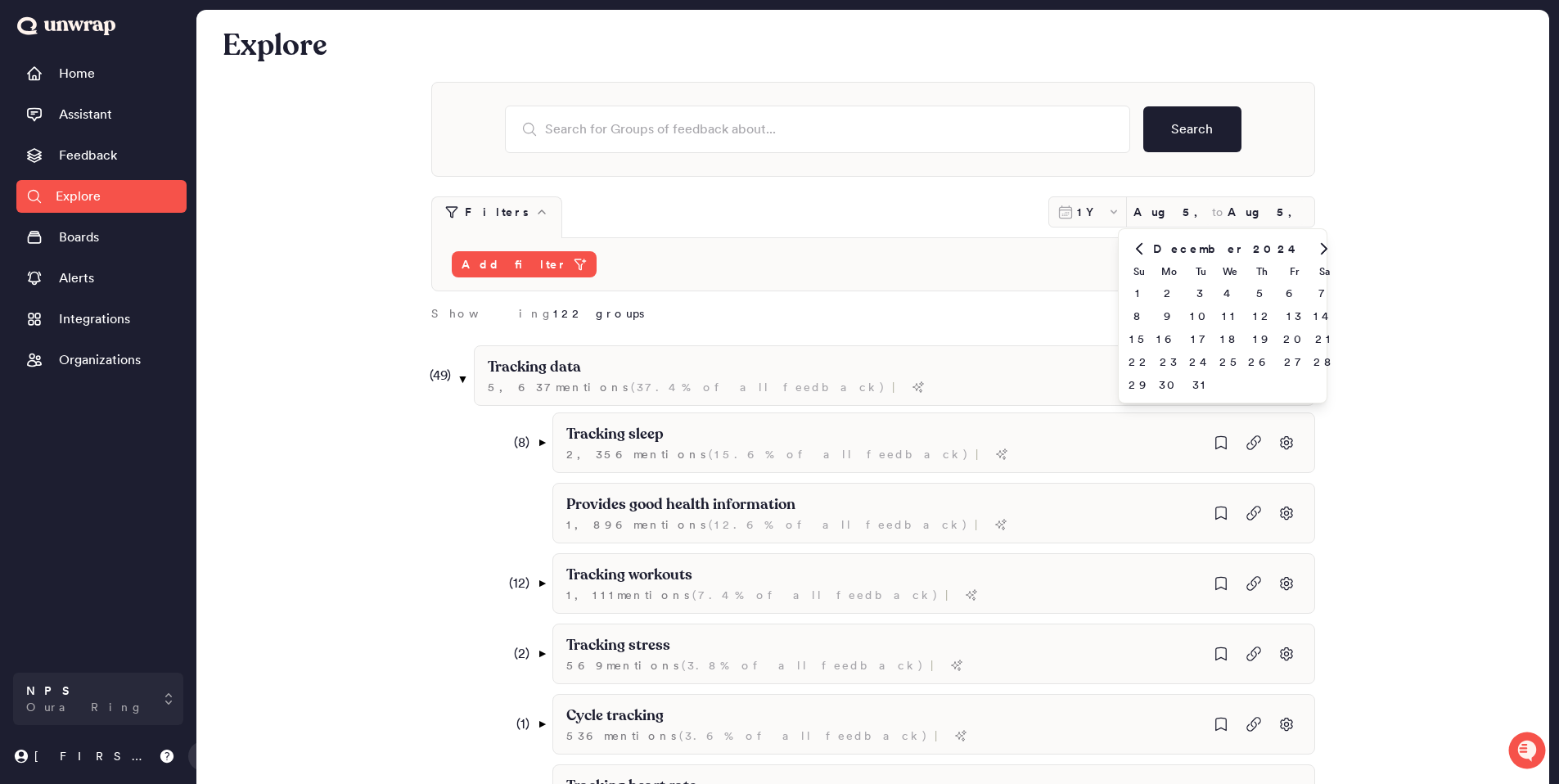 click 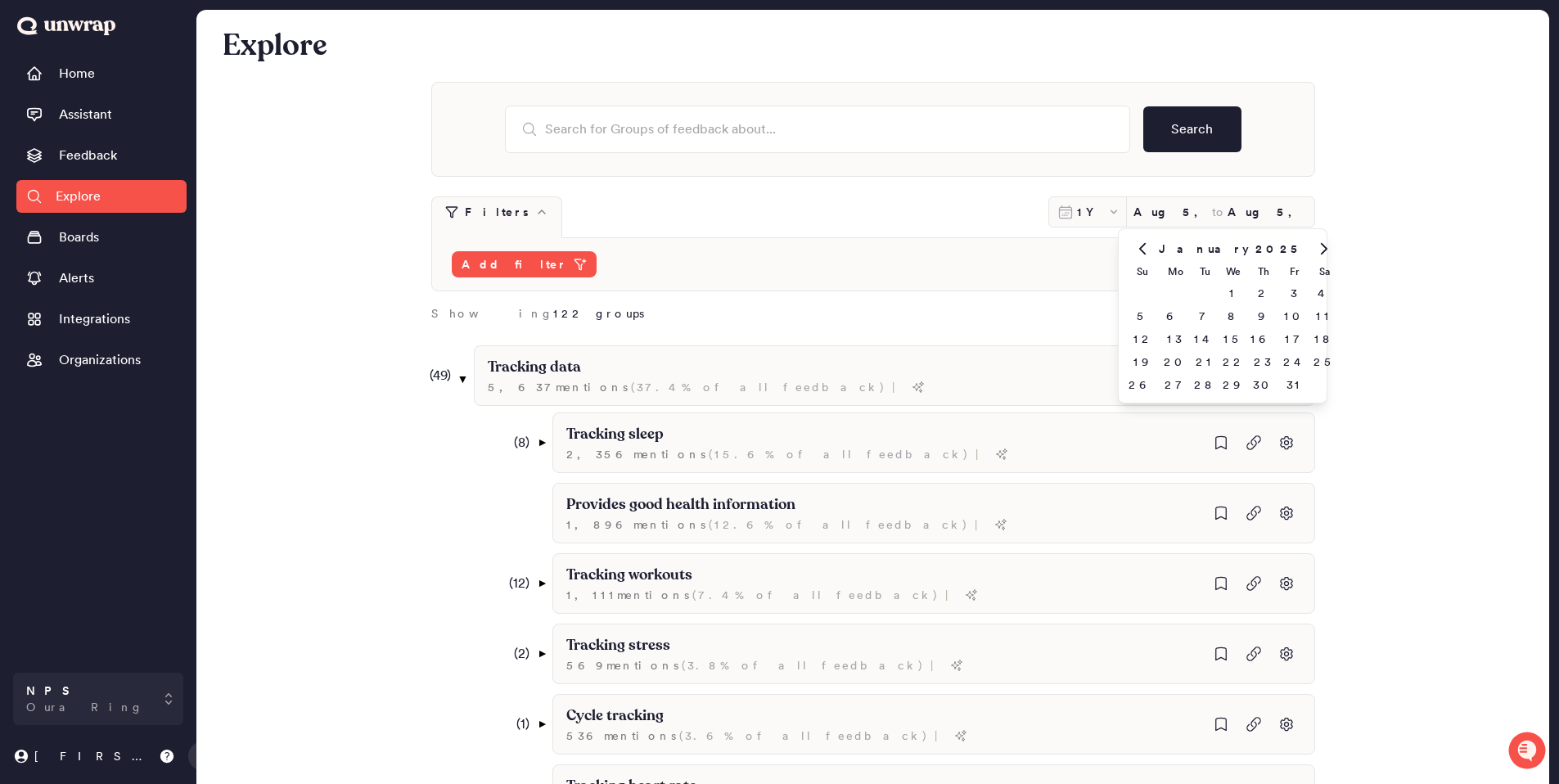 click 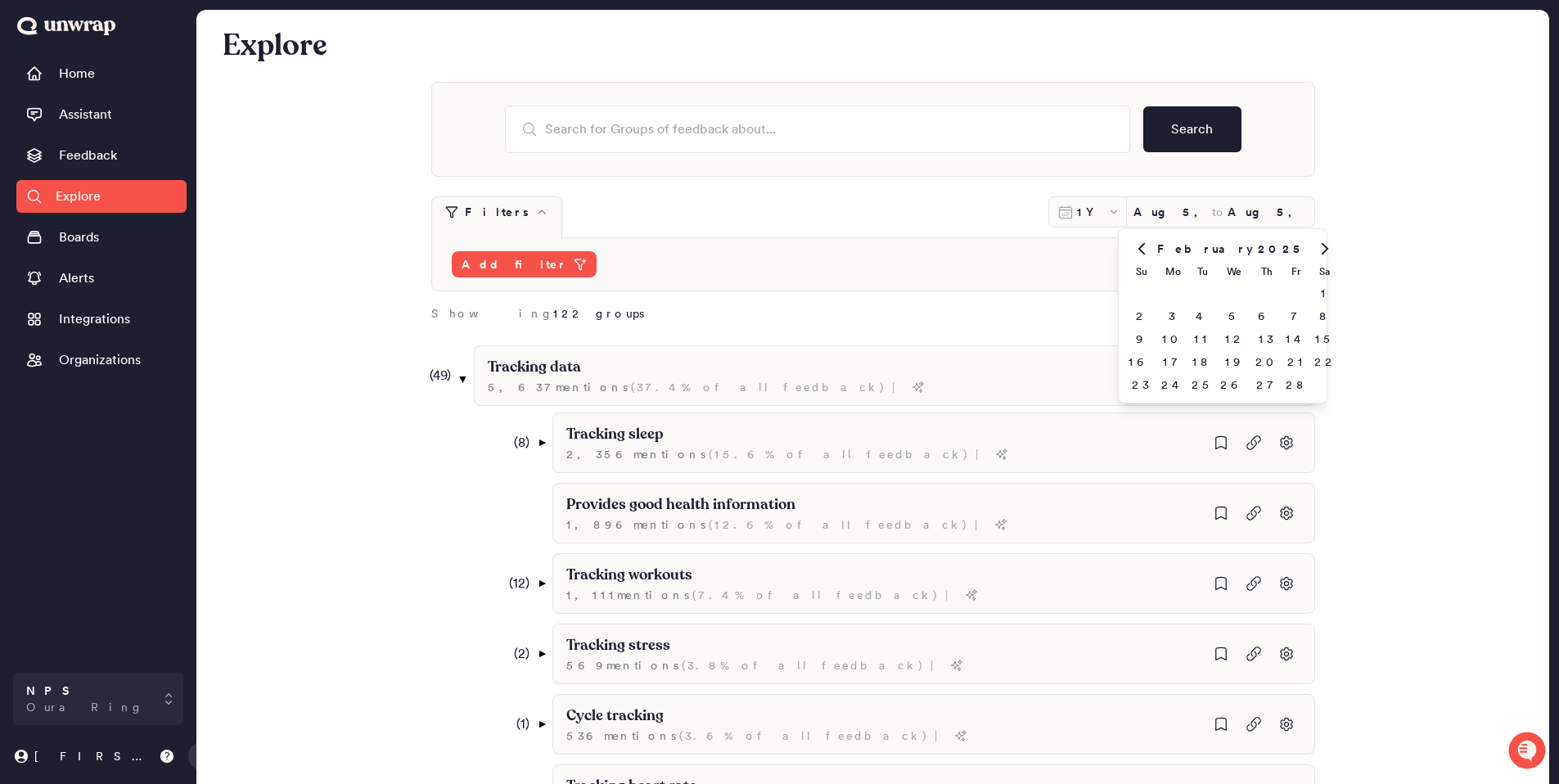 click 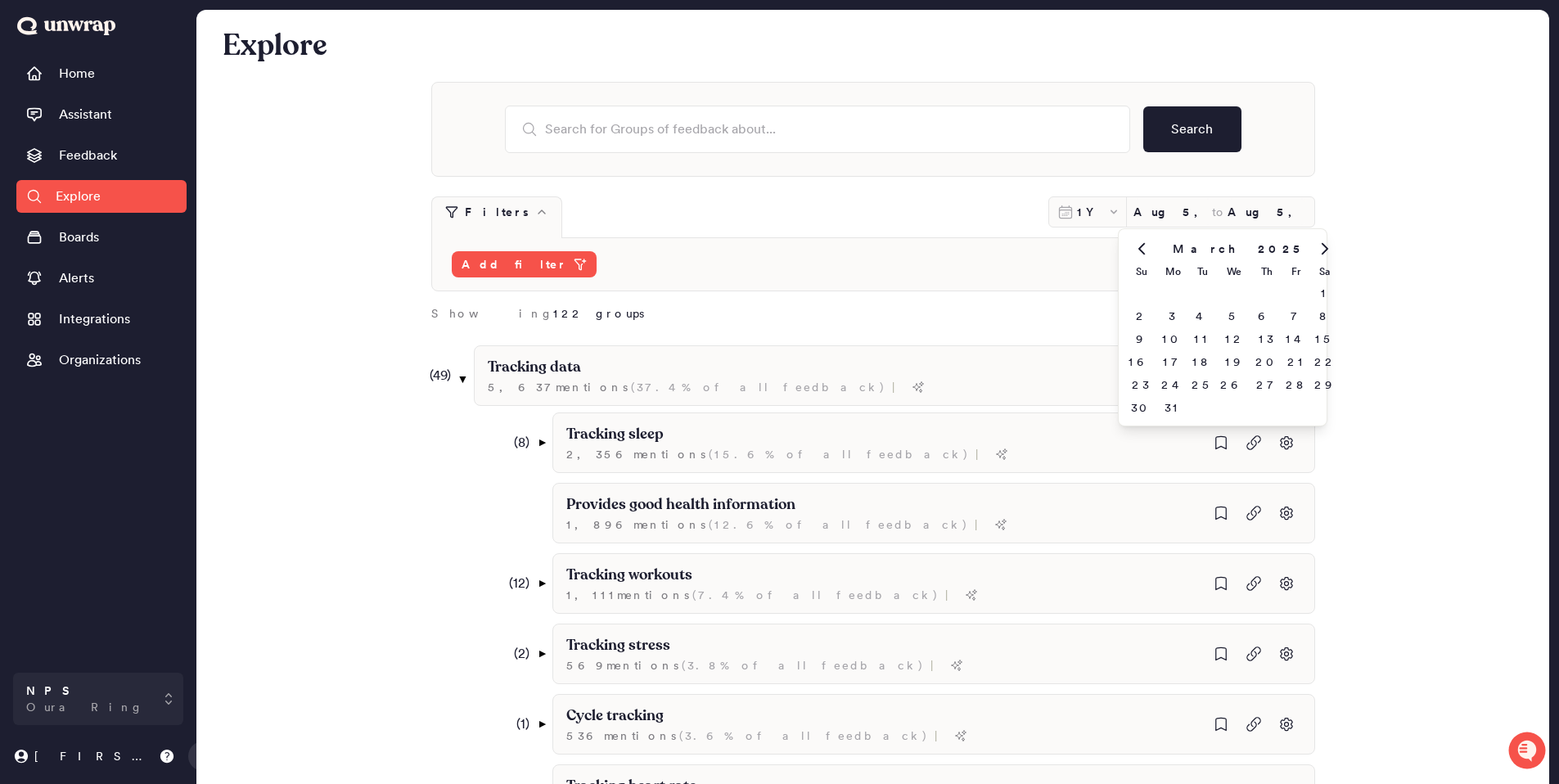 click 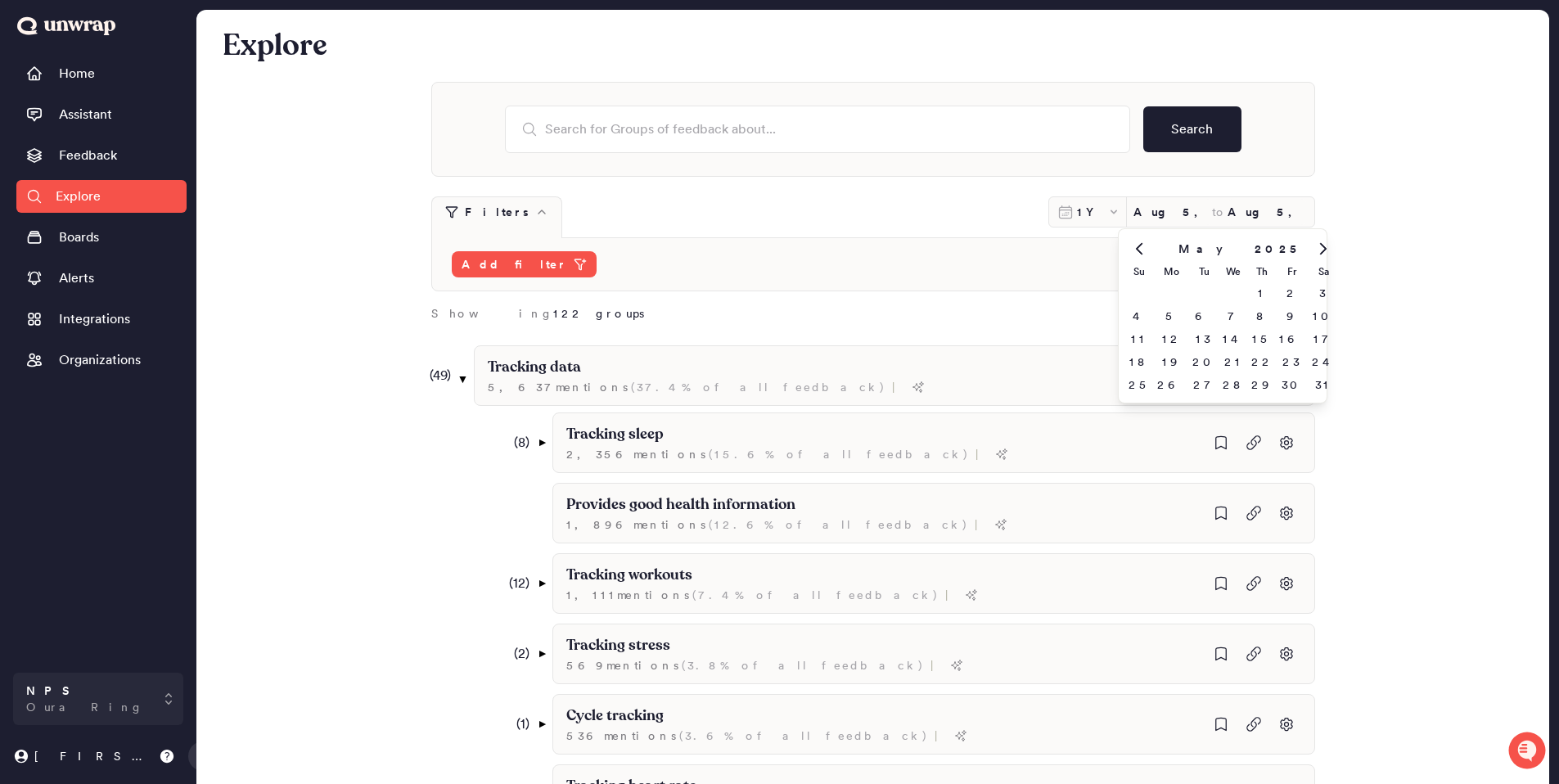 click 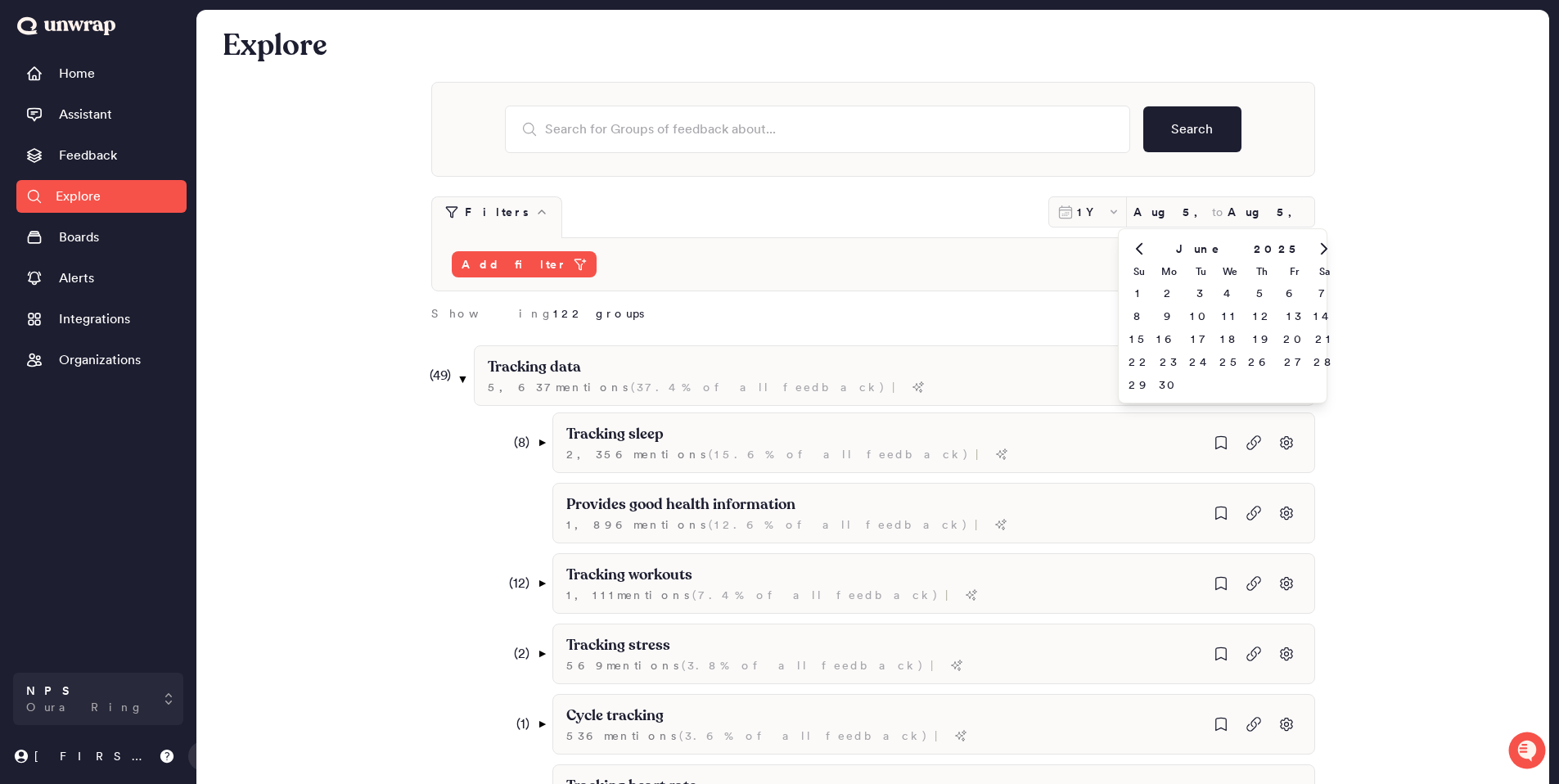 click 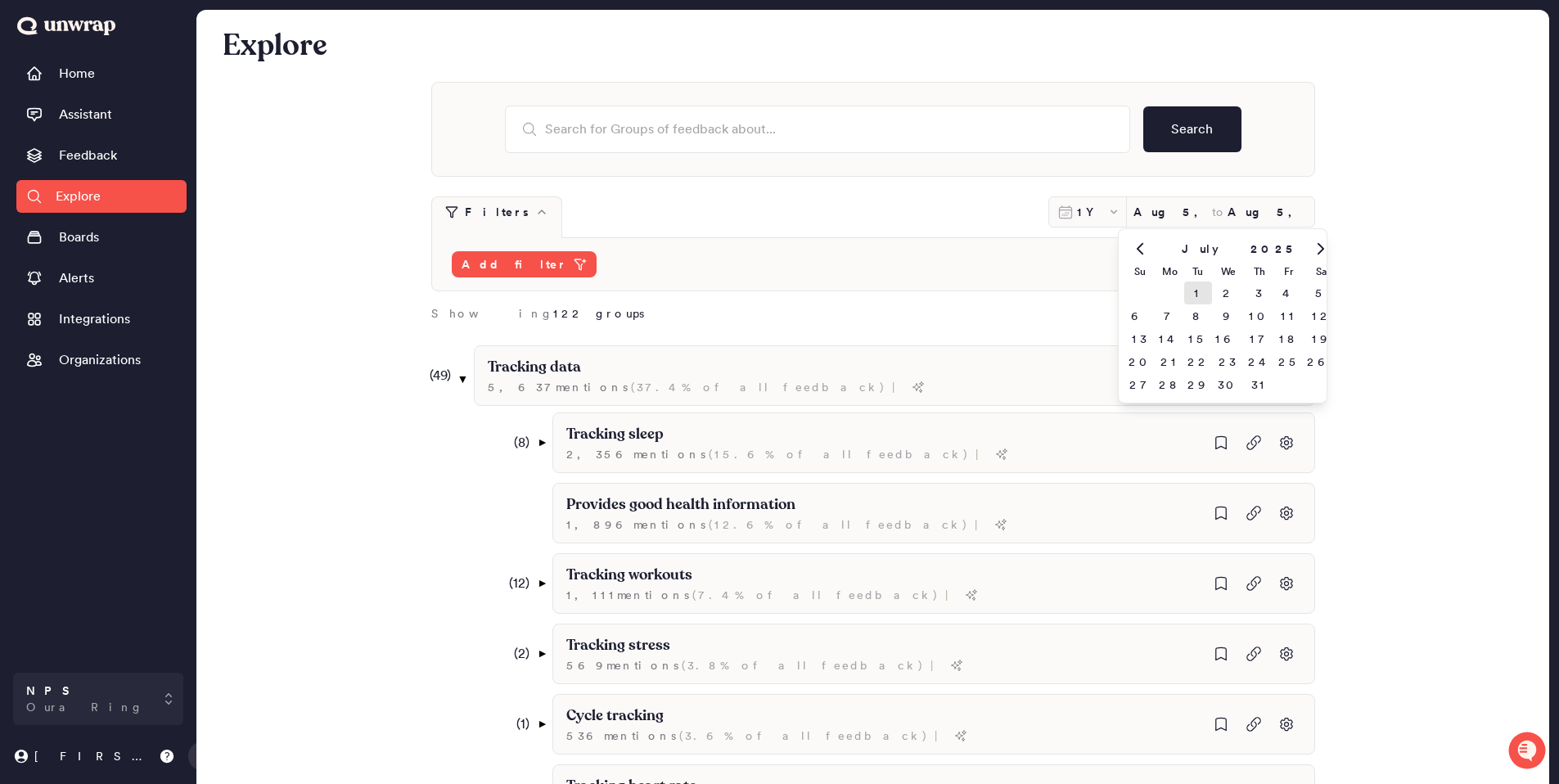 click on "1" at bounding box center [1198, 293] 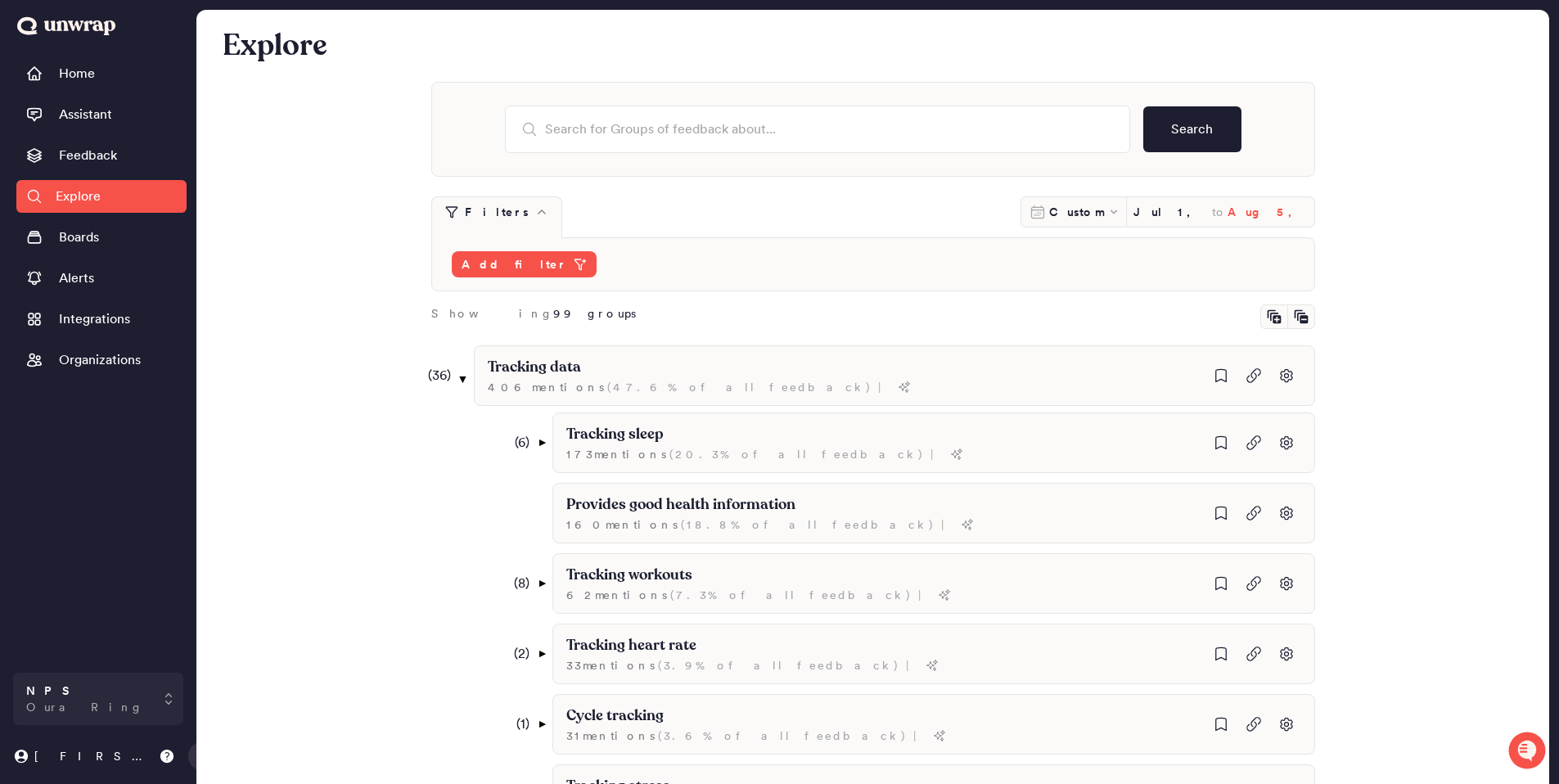 click on "Aug 5, 2025" at bounding box center (1267, 212) 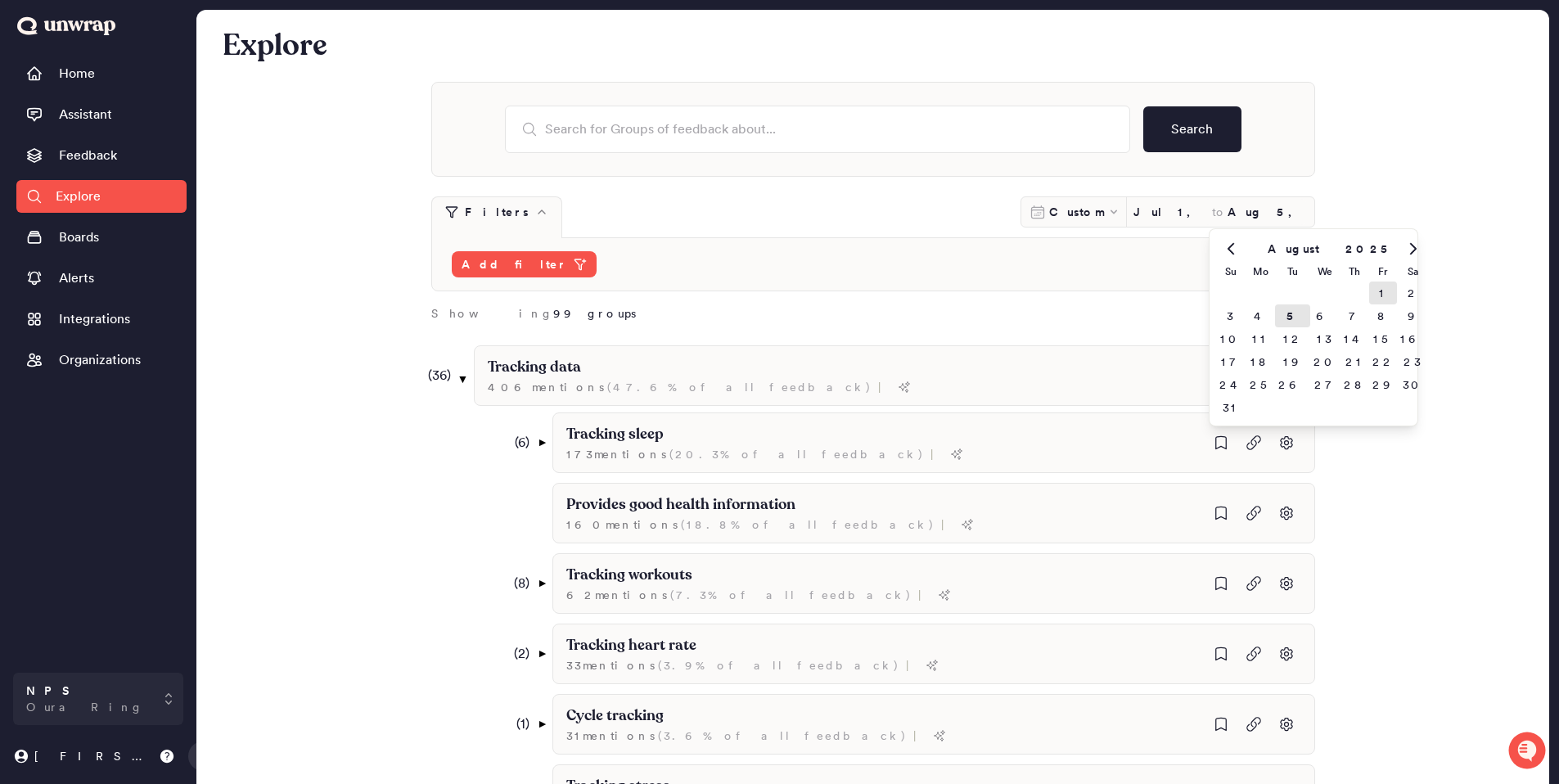click on "1" at bounding box center [1383, 293] 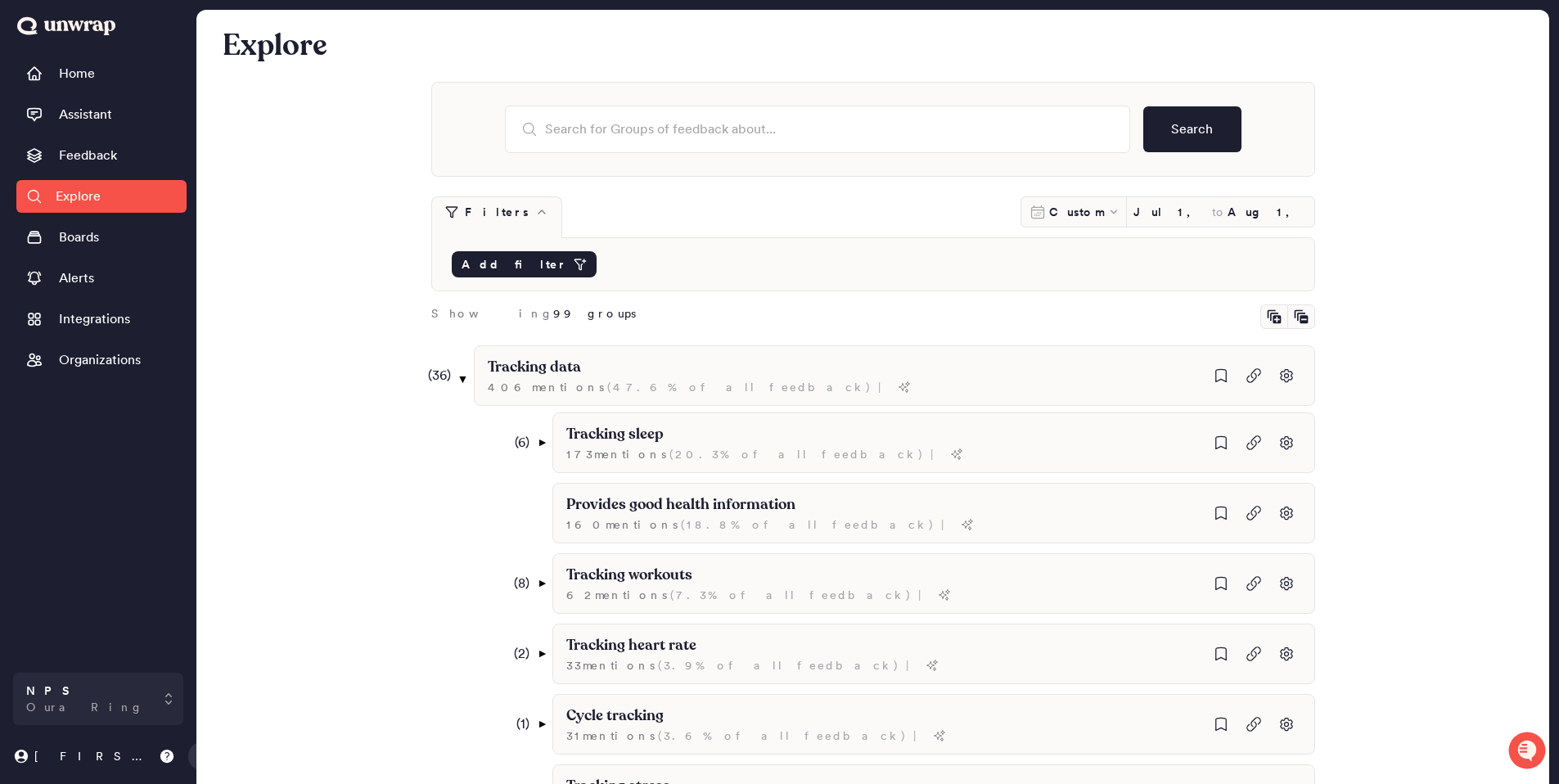 click on "Add filter" at bounding box center [524, 264] 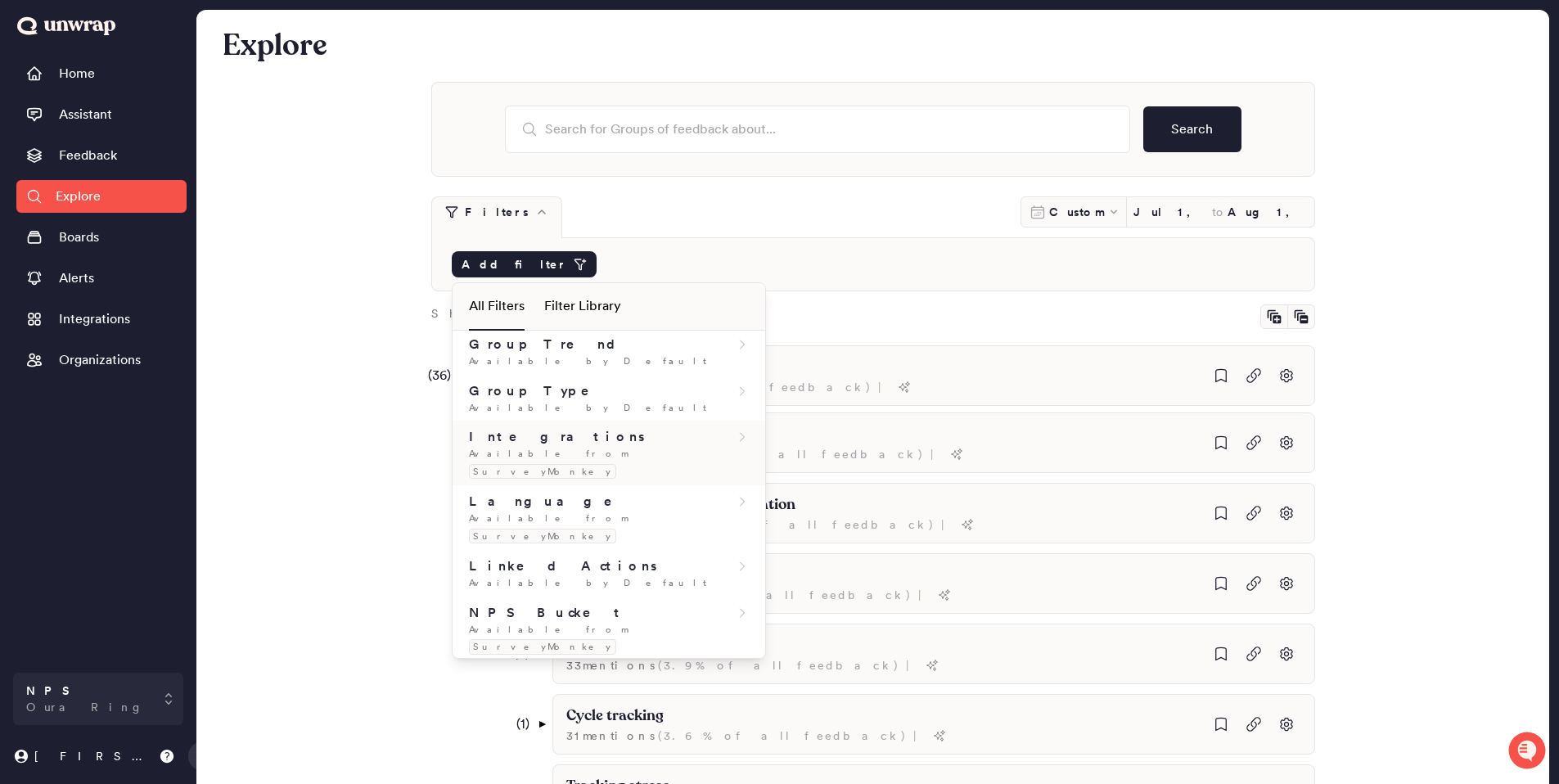 scroll, scrollTop: 661, scrollLeft: 0, axis: vertical 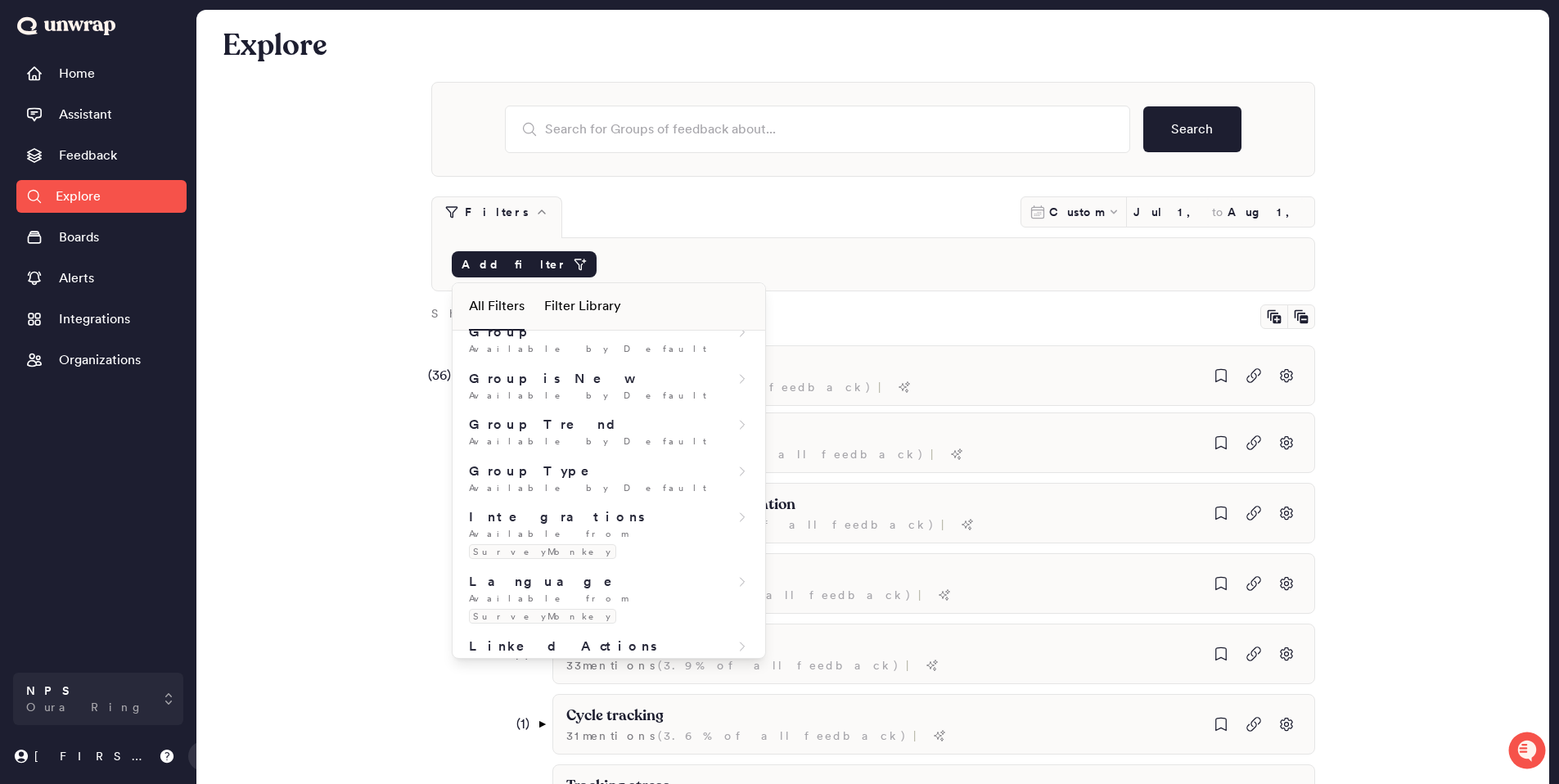 click on "NPS Bucket" at bounding box center [547, 693] 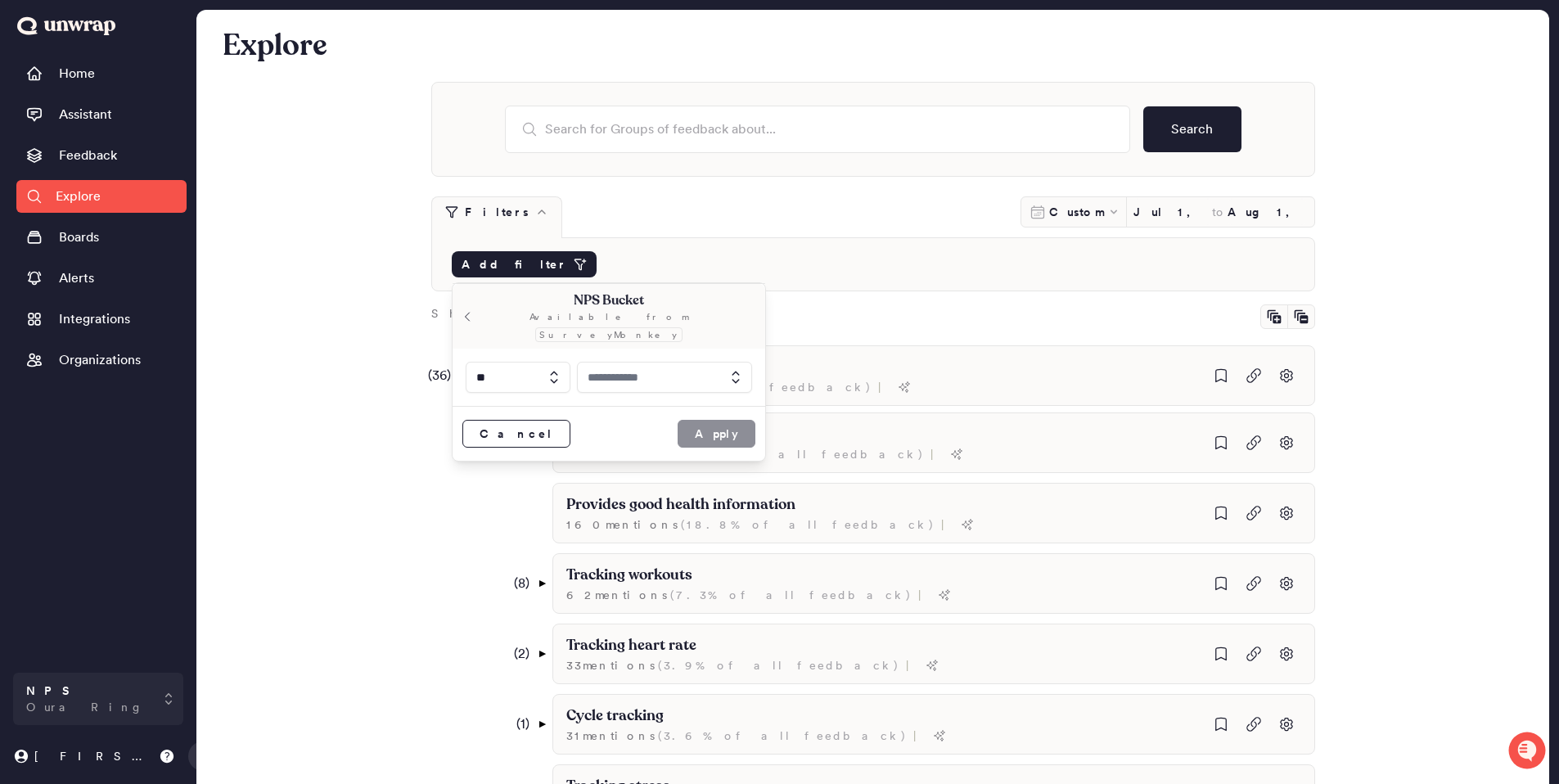 click at bounding box center [665, 377] 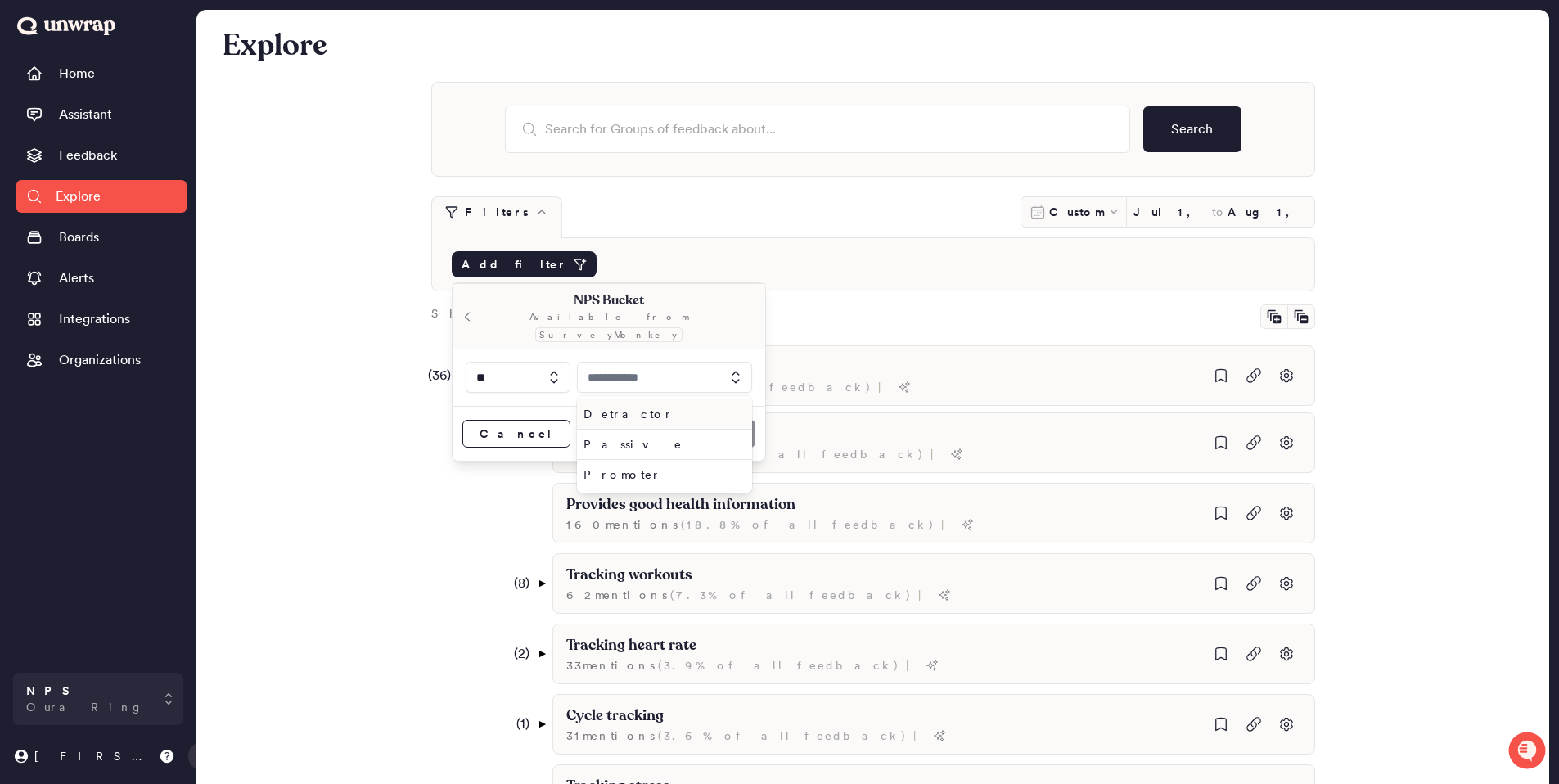 click on "Detractor" at bounding box center (661, 414) 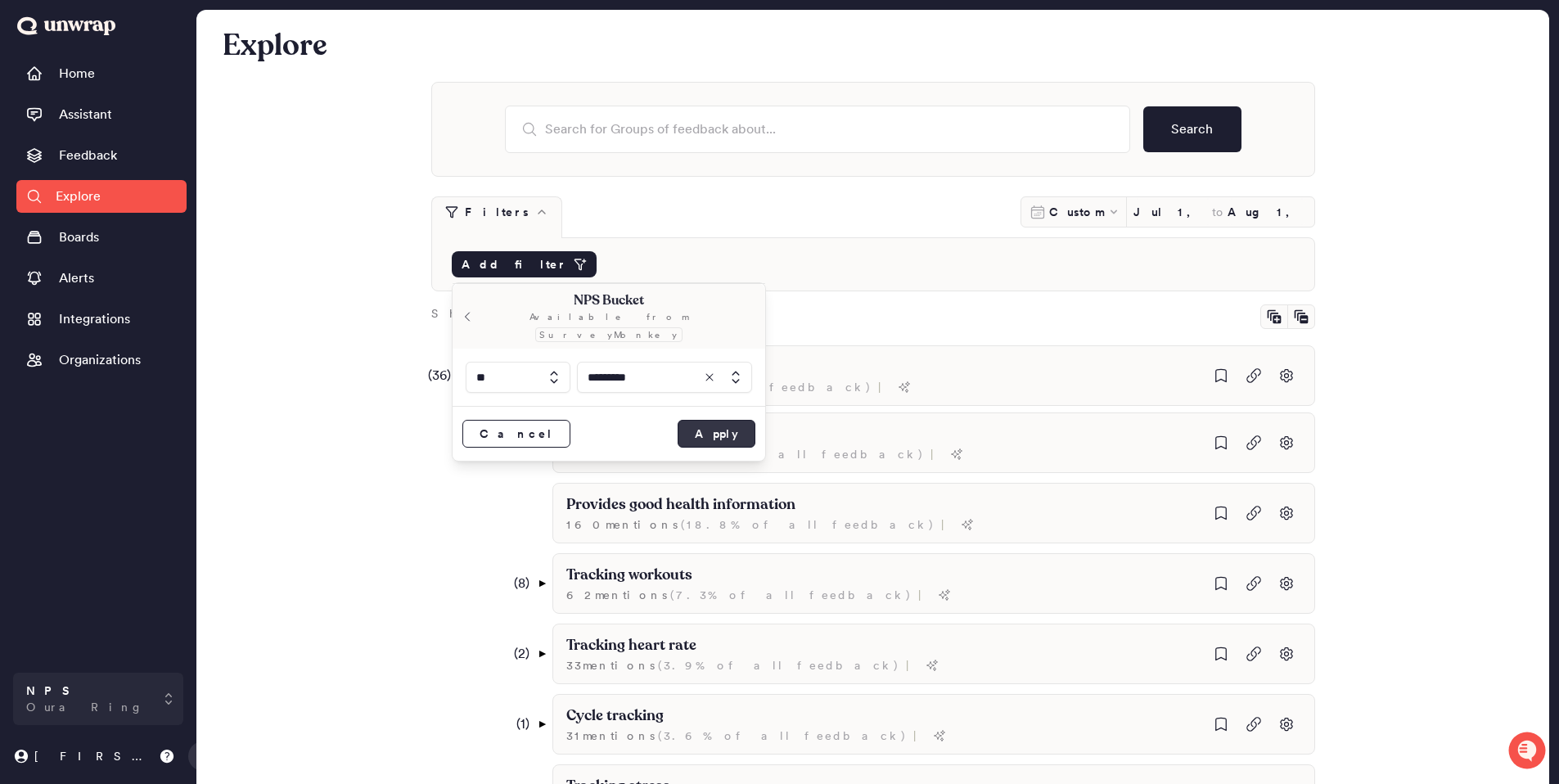 click on "Apply" at bounding box center (716, 434) 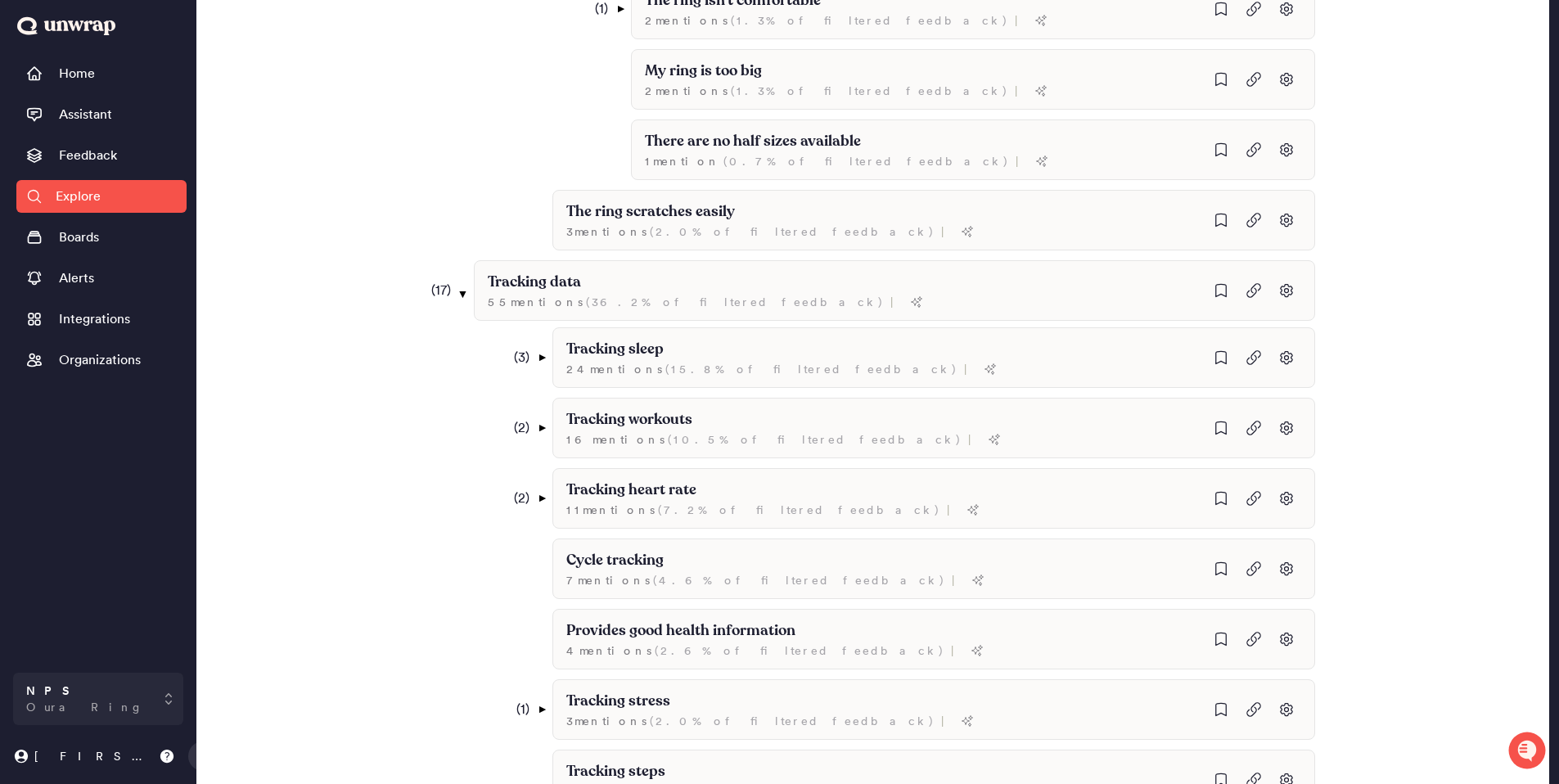 scroll, scrollTop: 997, scrollLeft: 0, axis: vertical 